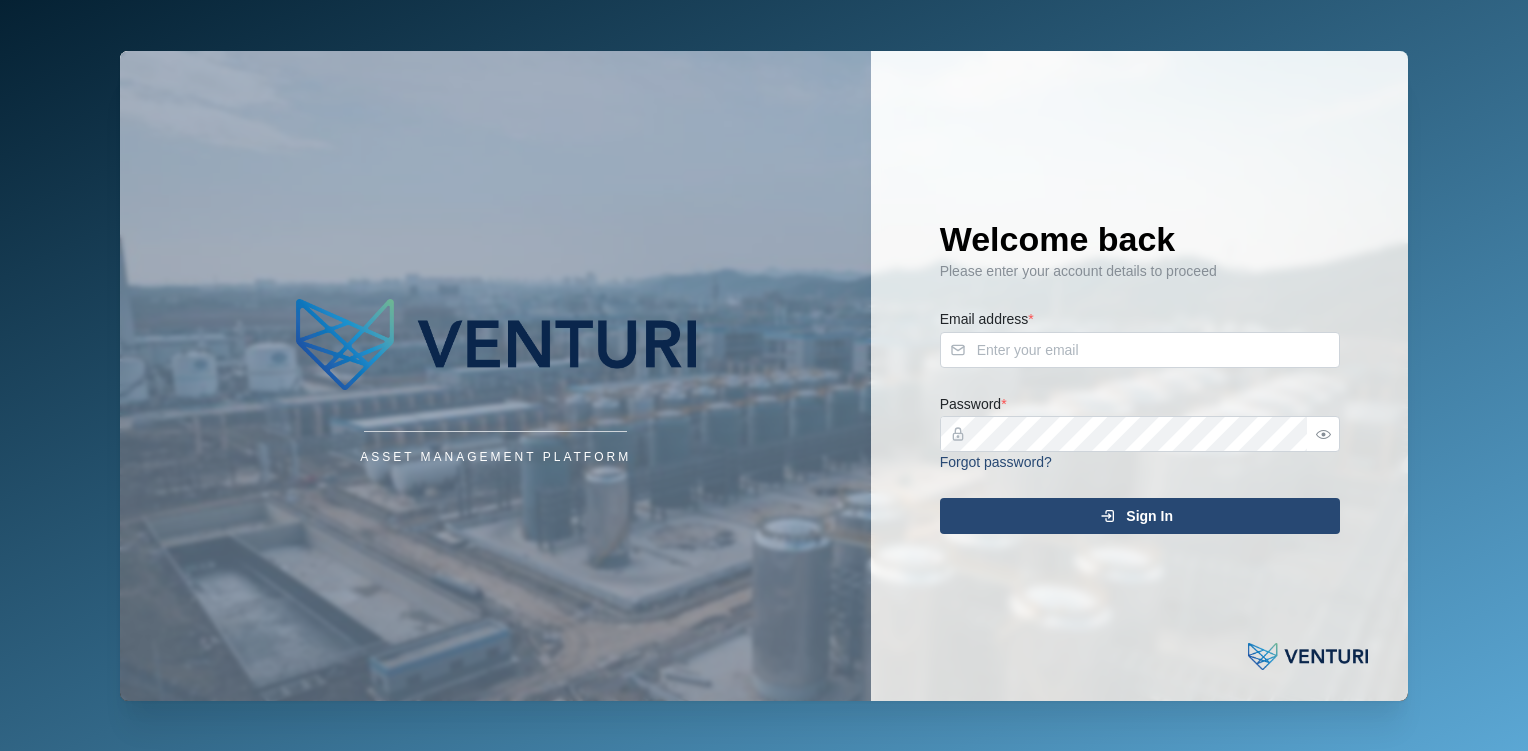 scroll, scrollTop: 0, scrollLeft: 0, axis: both 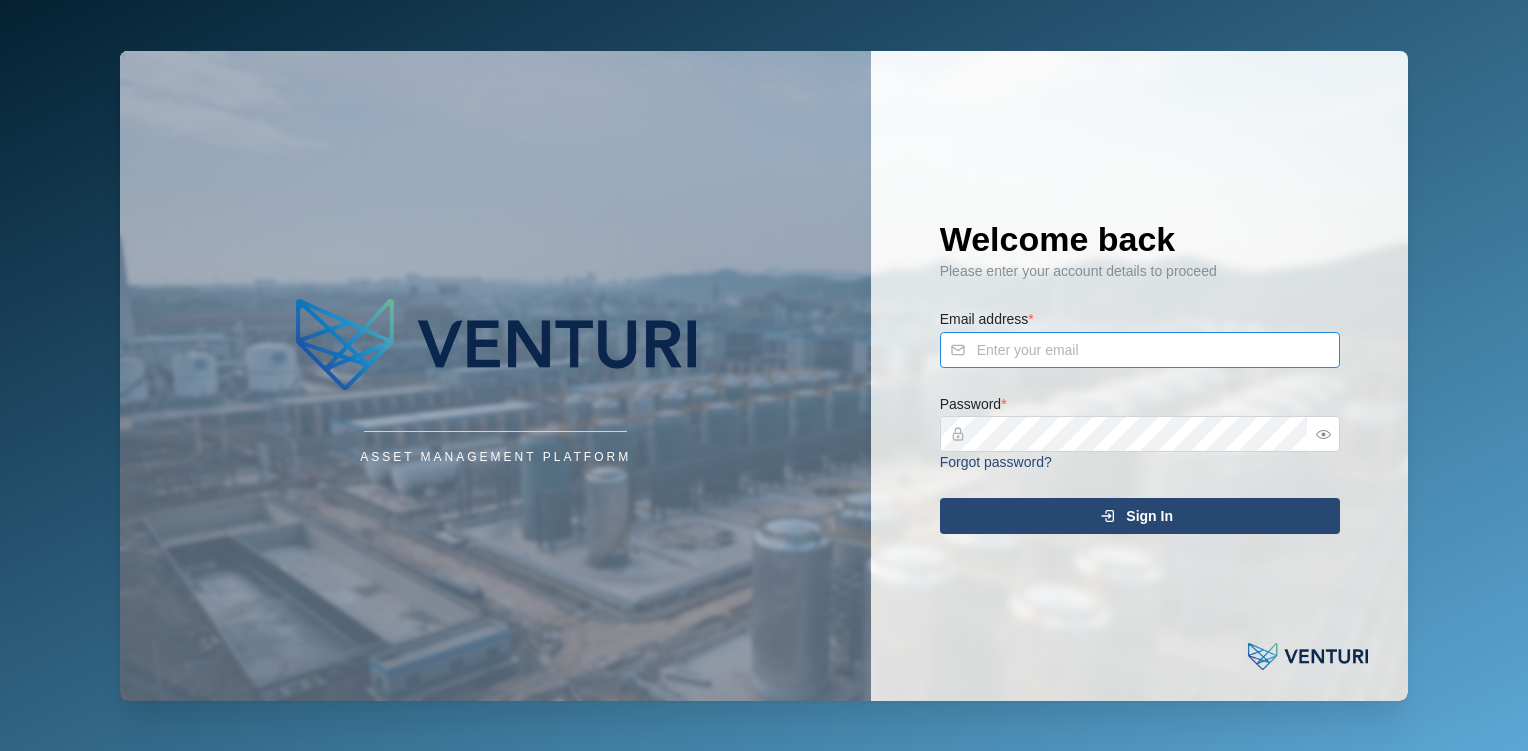 type on "[EMAIL]" 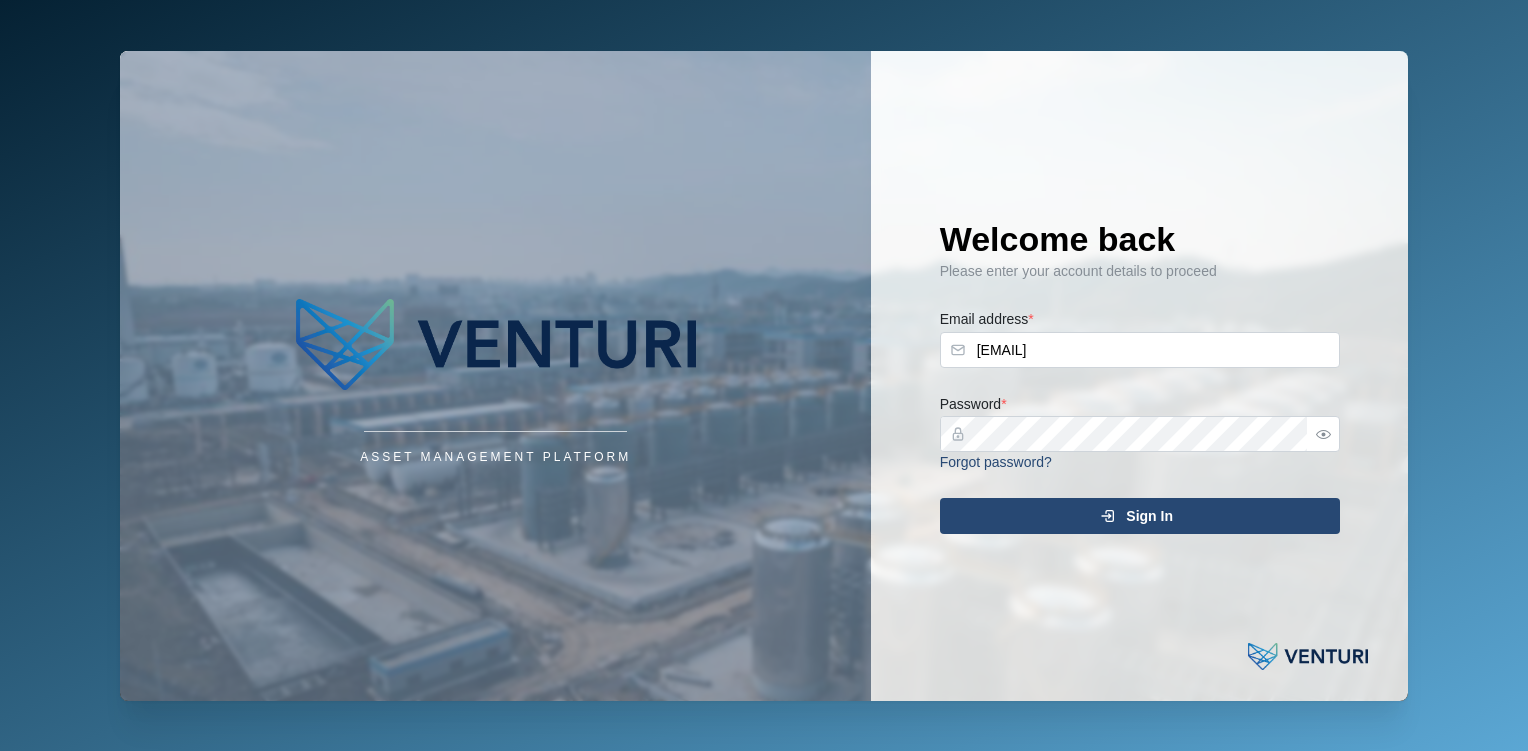 click on "Sign In" at bounding box center (1140, 516) 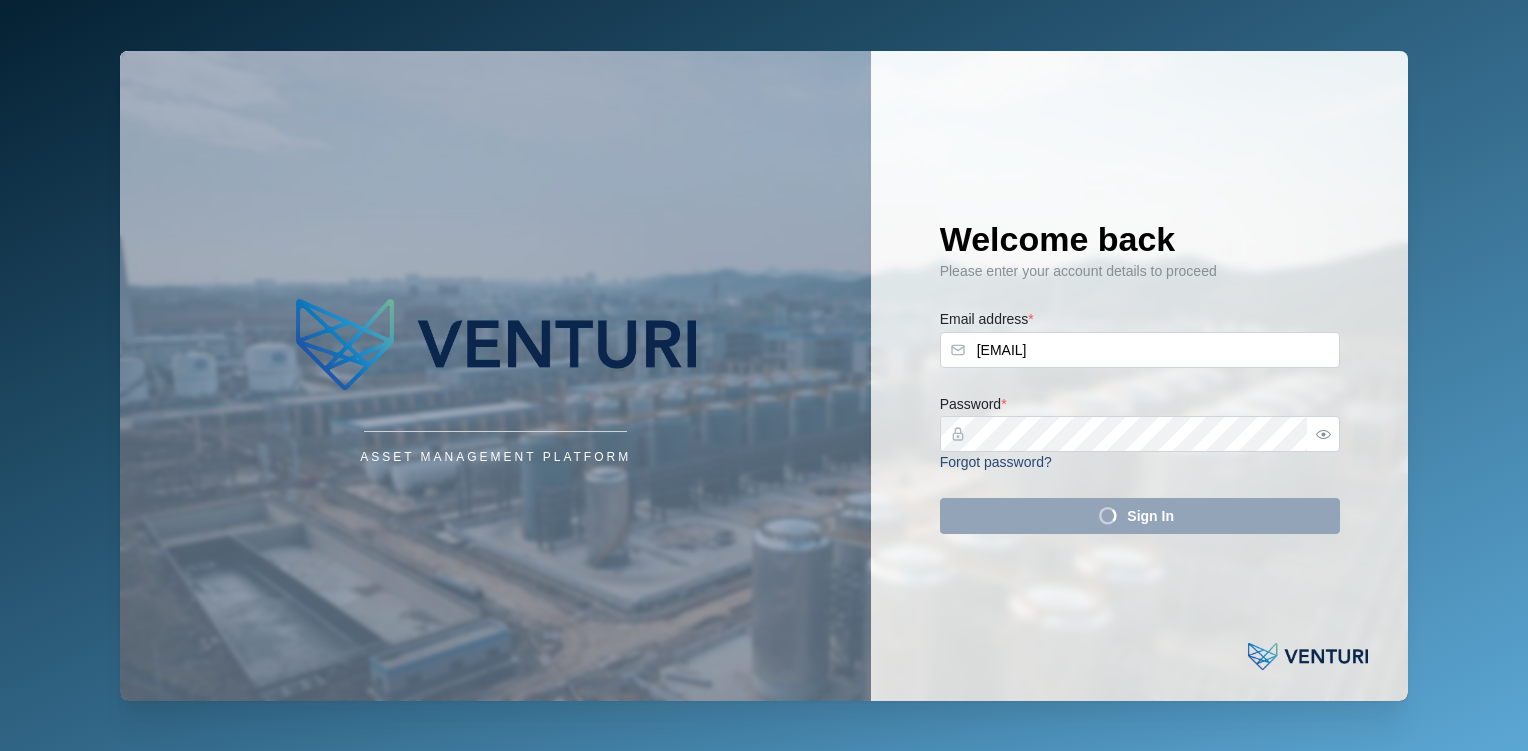 type 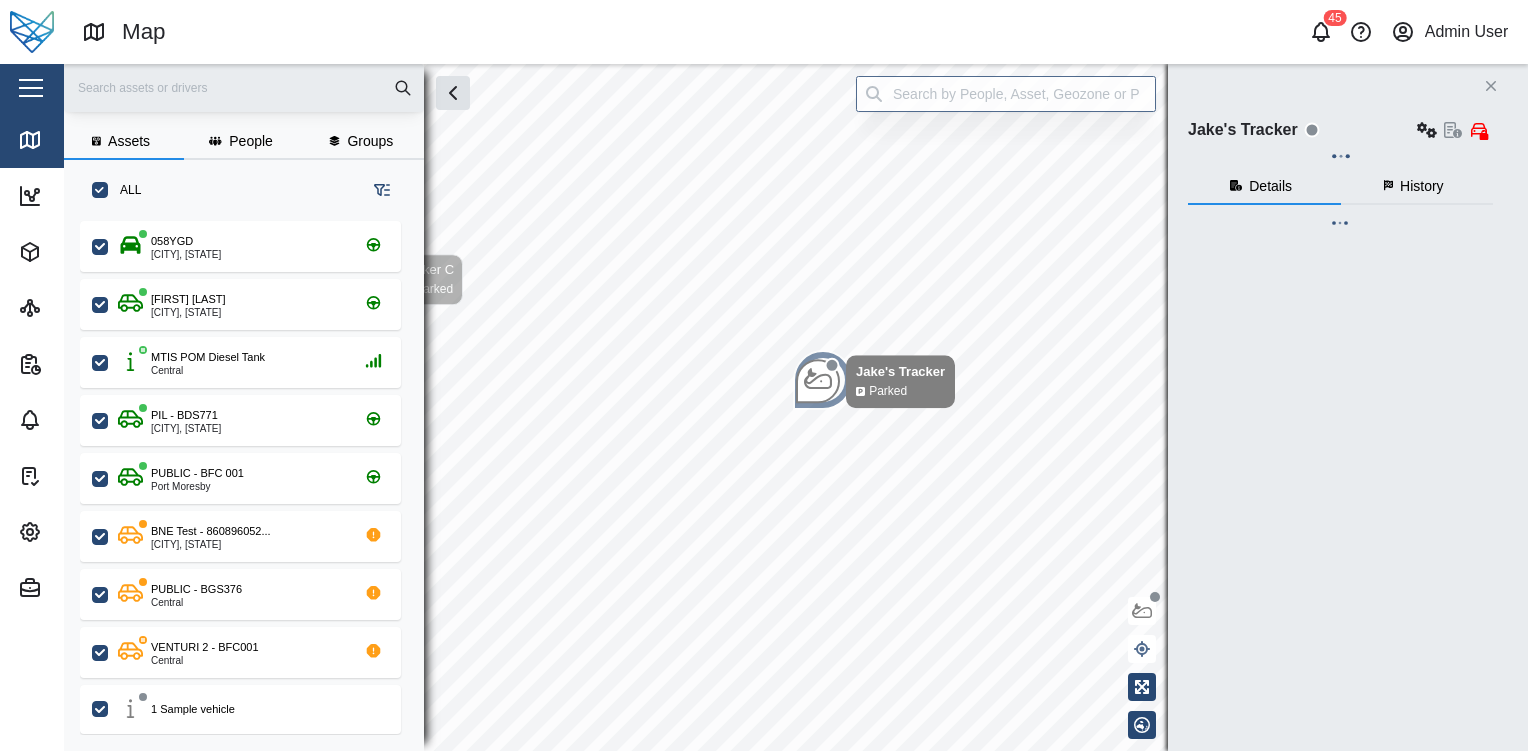 scroll, scrollTop: 16, scrollLeft: 16, axis: both 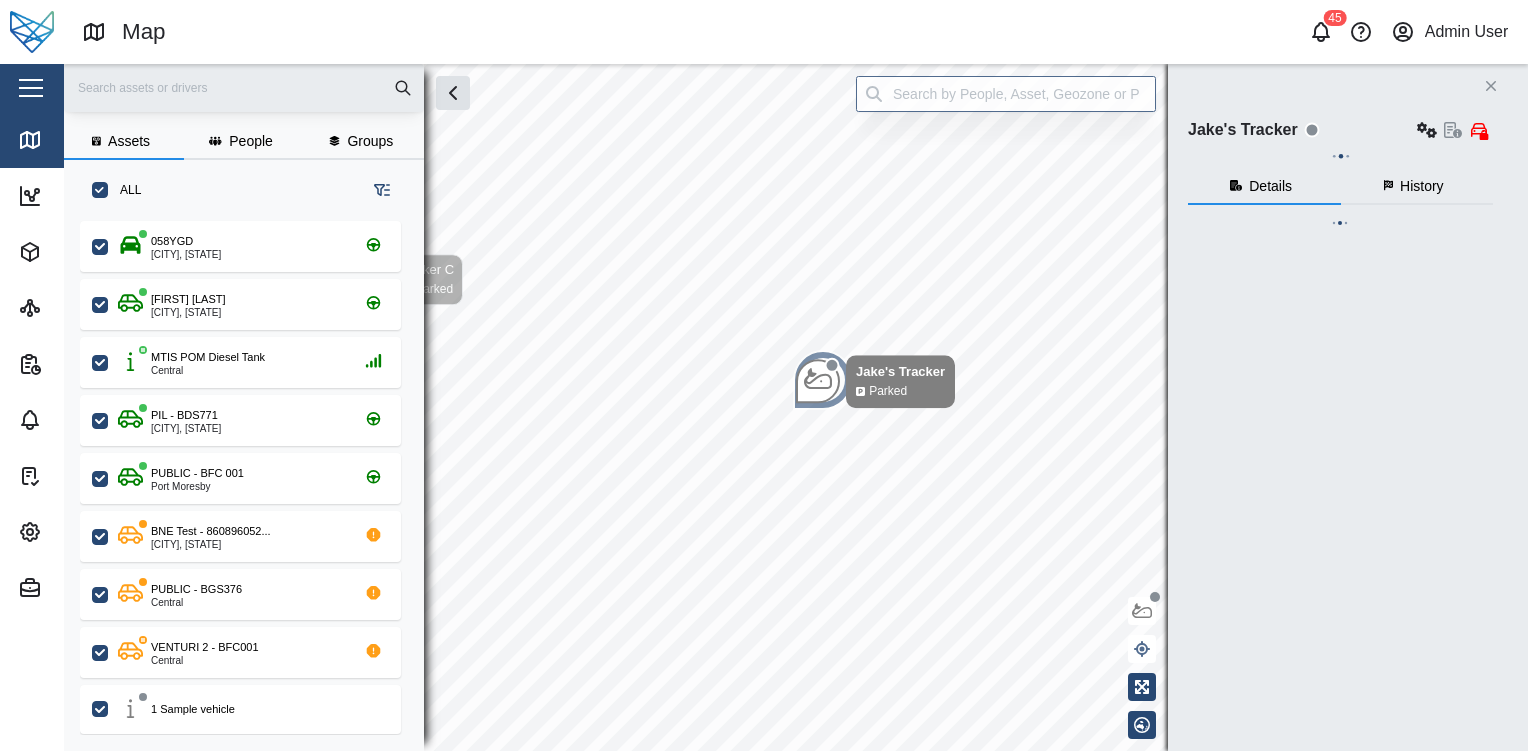 click 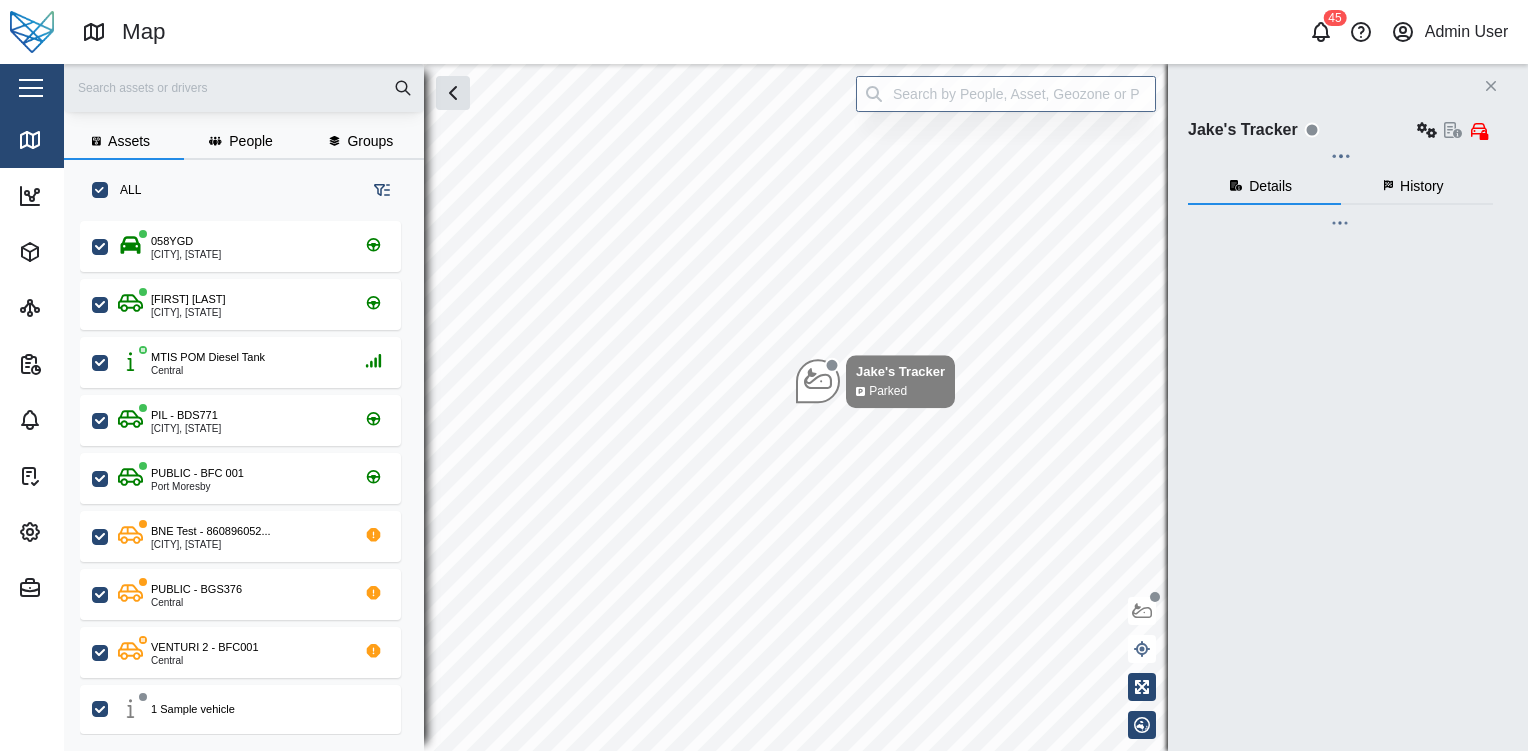 scroll, scrollTop: 0, scrollLeft: 0, axis: both 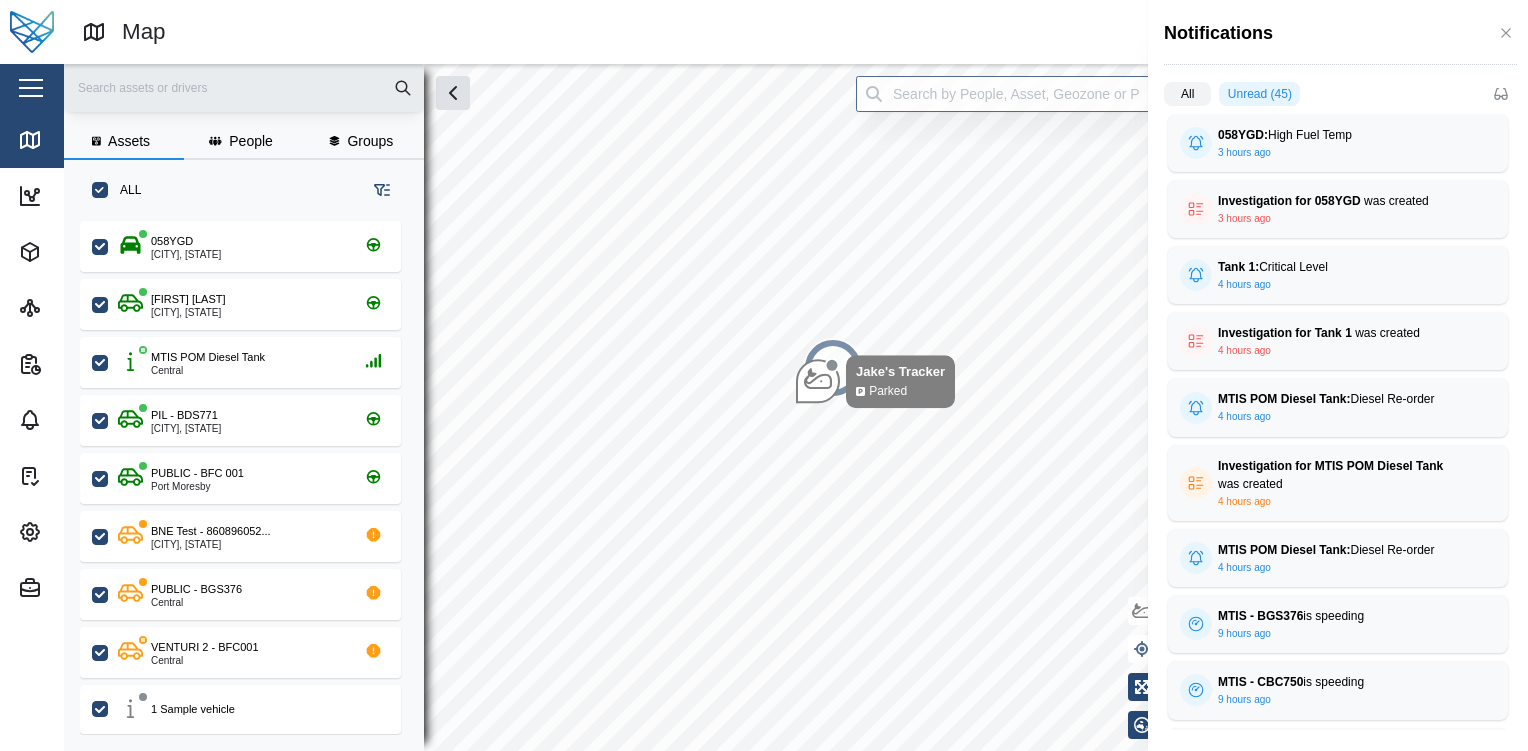 click on "All" at bounding box center [1187, 94] 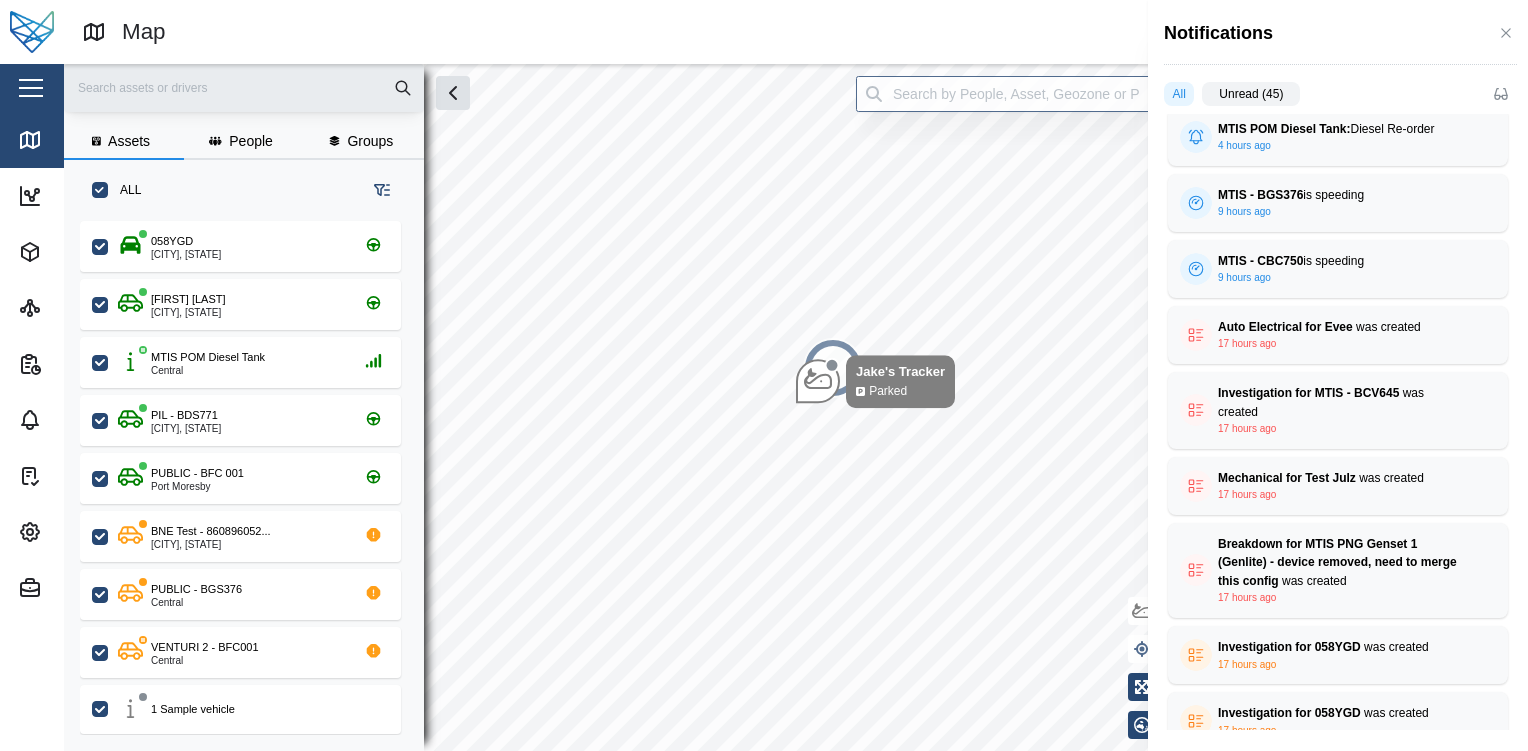 scroll, scrollTop: 950, scrollLeft: 0, axis: vertical 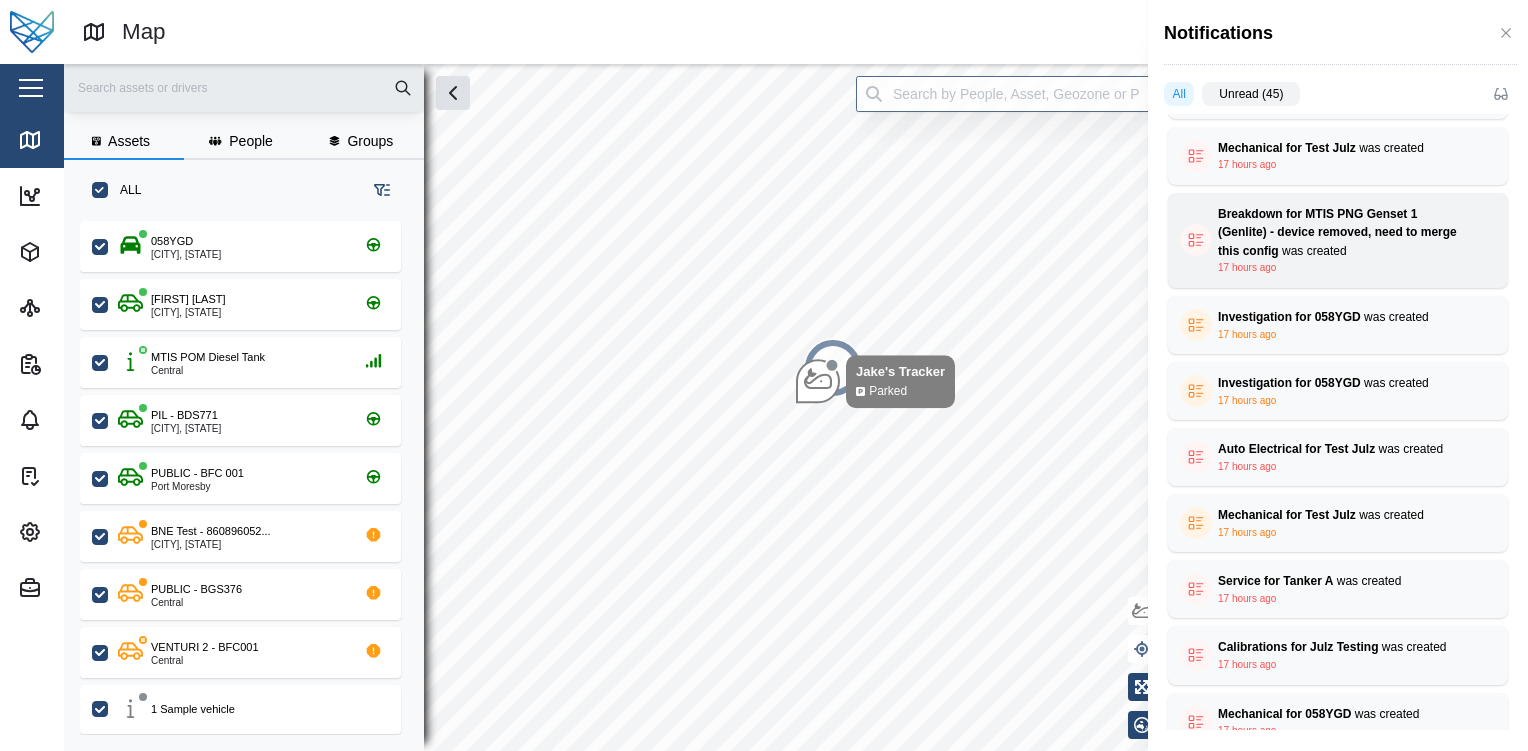 click on "Breakdown for MTIS PNG Genset 1 (Genlite) - device removed, need to merge this config   was created" at bounding box center [1338, 233] 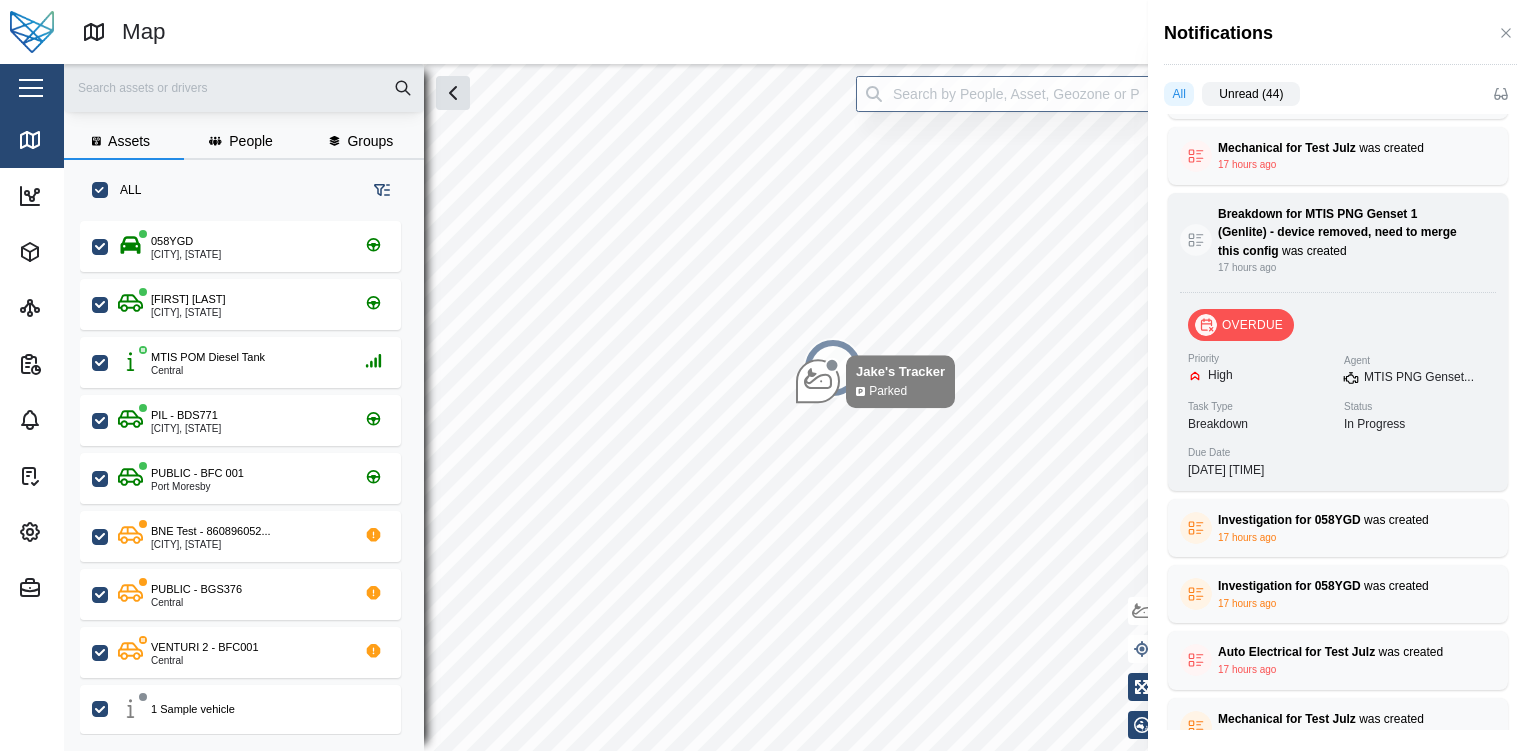 click on "High" at bounding box center (1220, 375) 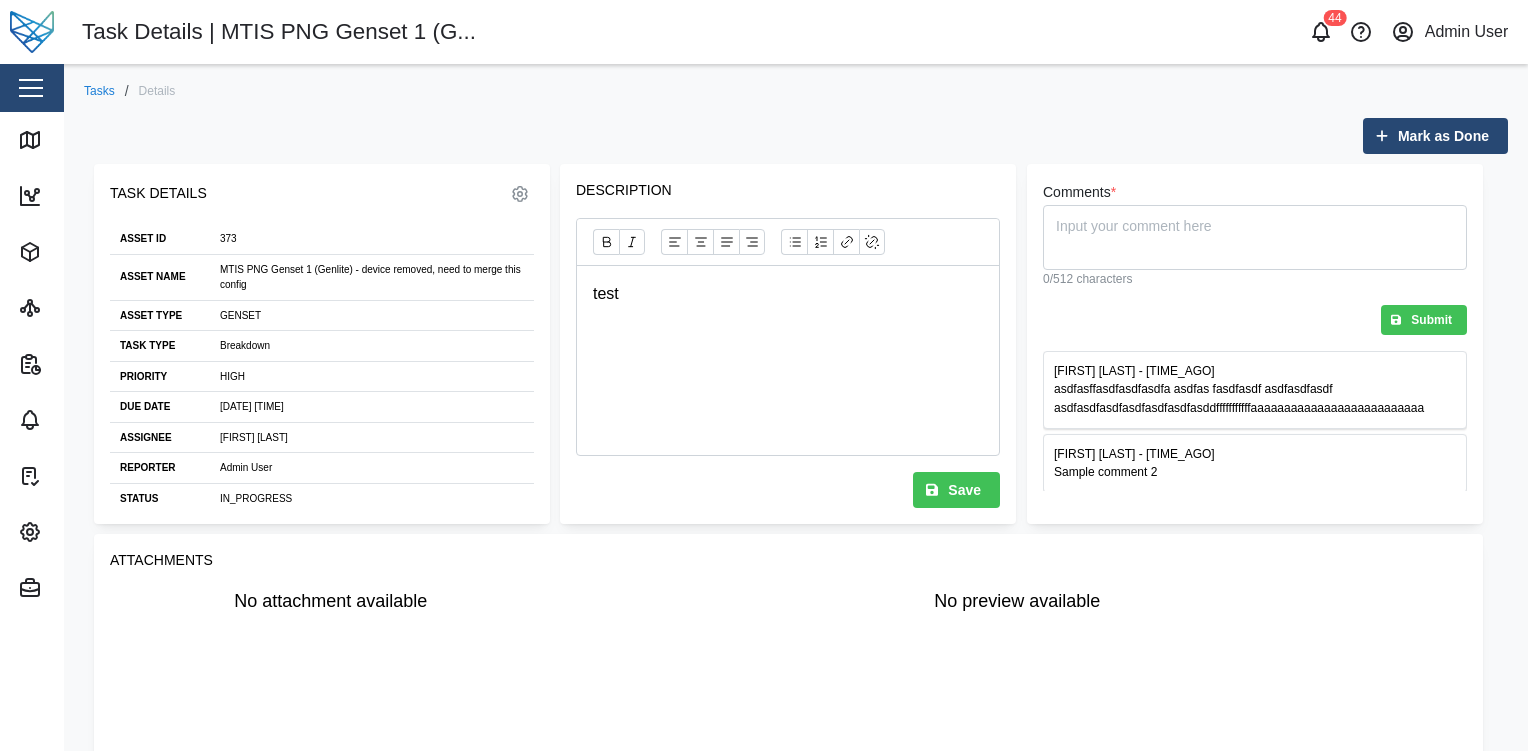 scroll, scrollTop: 0, scrollLeft: 0, axis: both 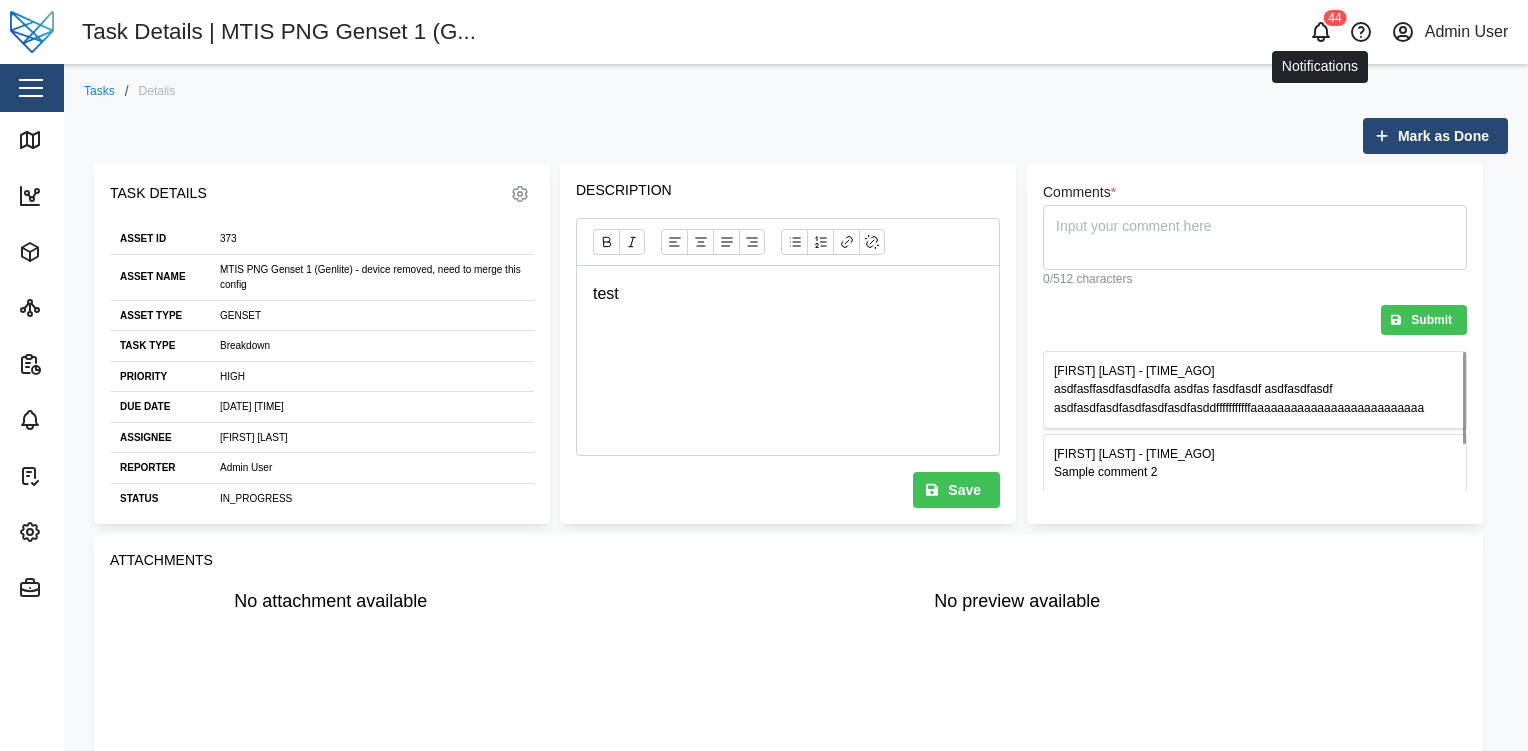click 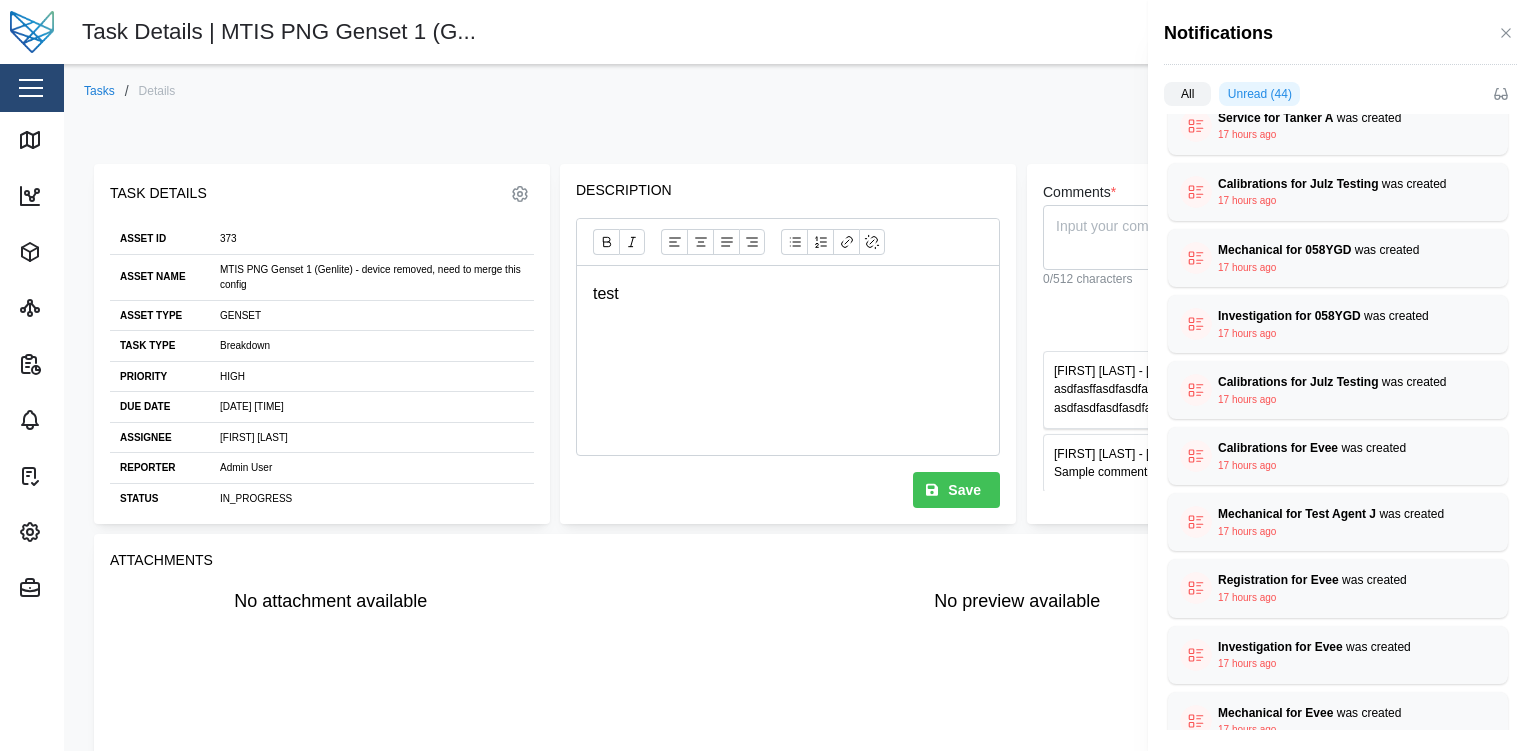 scroll, scrollTop: 1572, scrollLeft: 0, axis: vertical 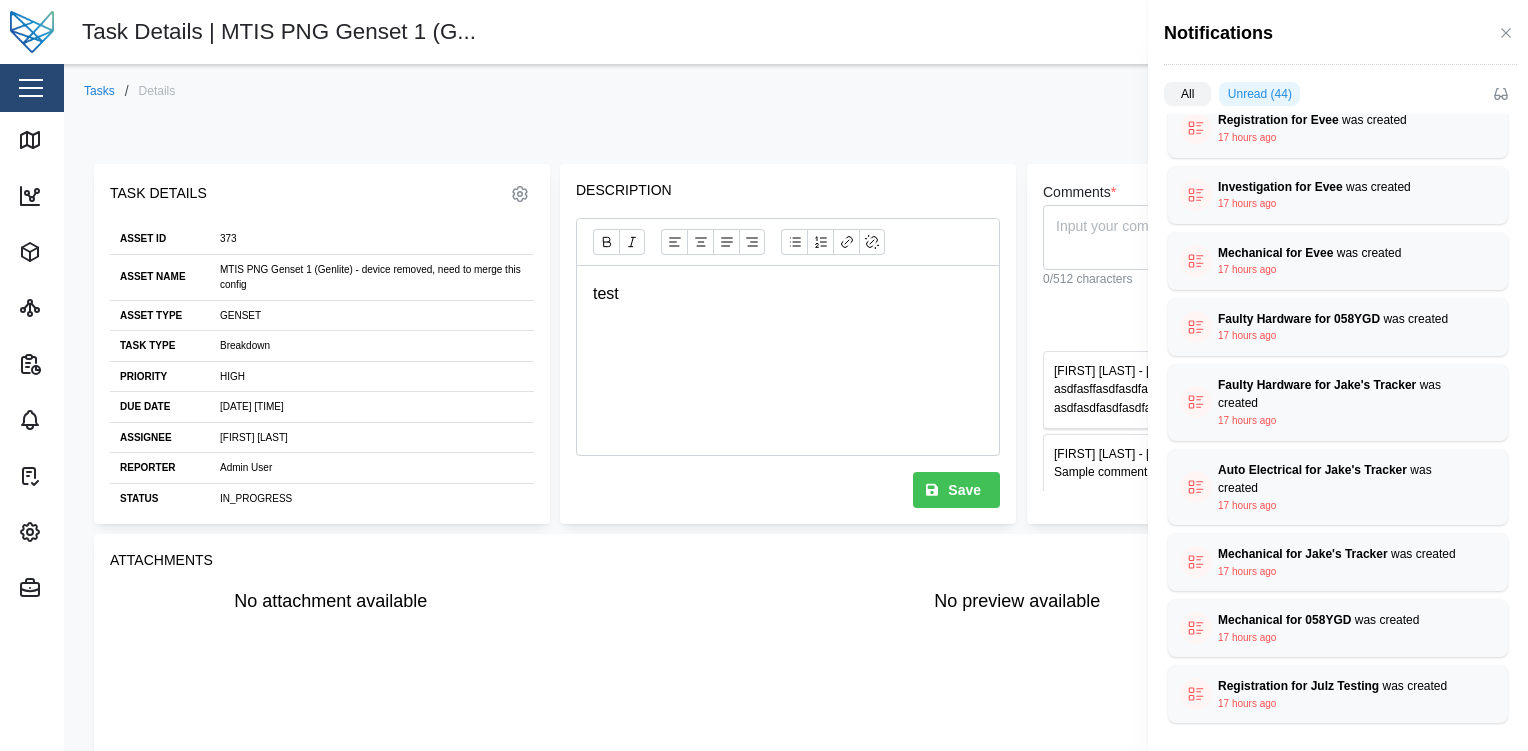 type 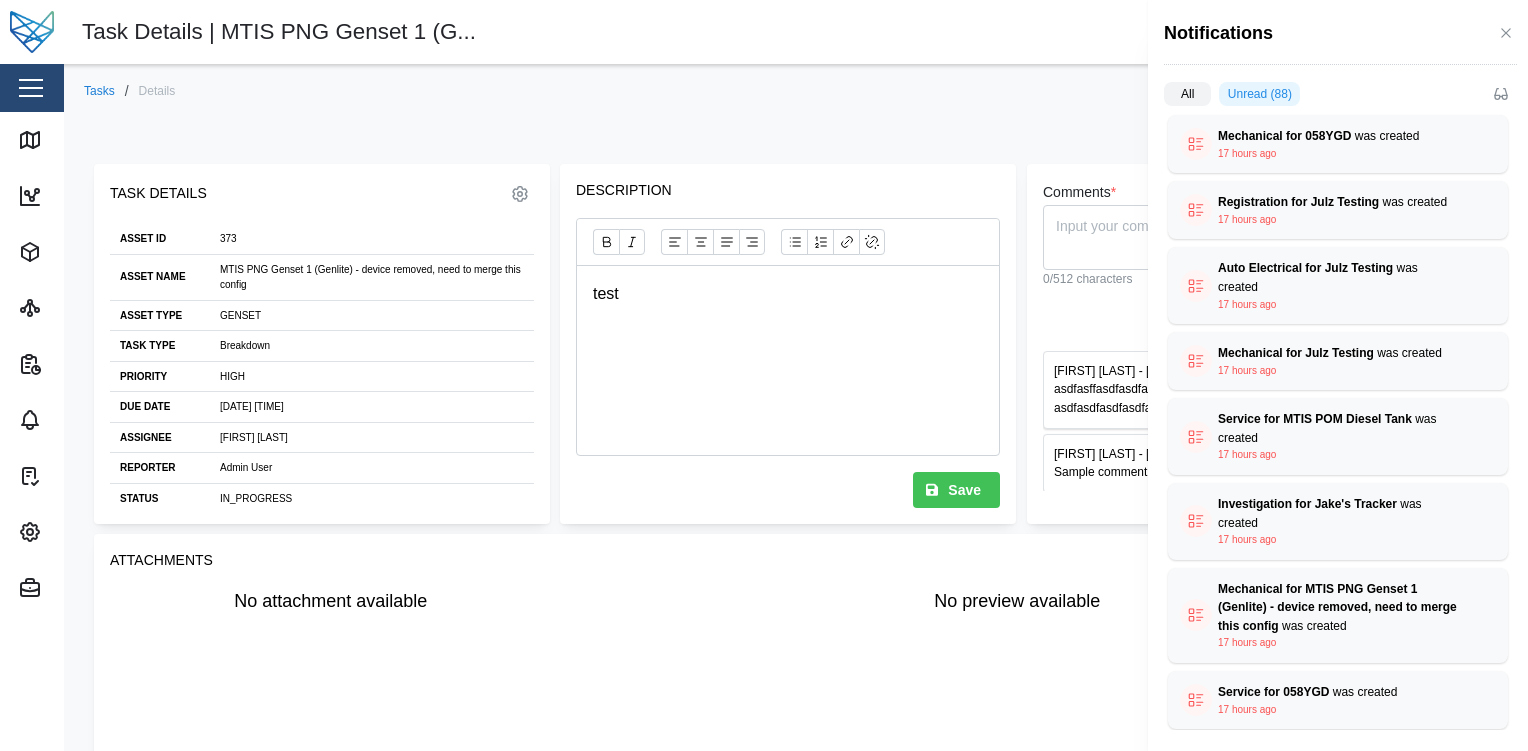 scroll, scrollTop: 2420, scrollLeft: 0, axis: vertical 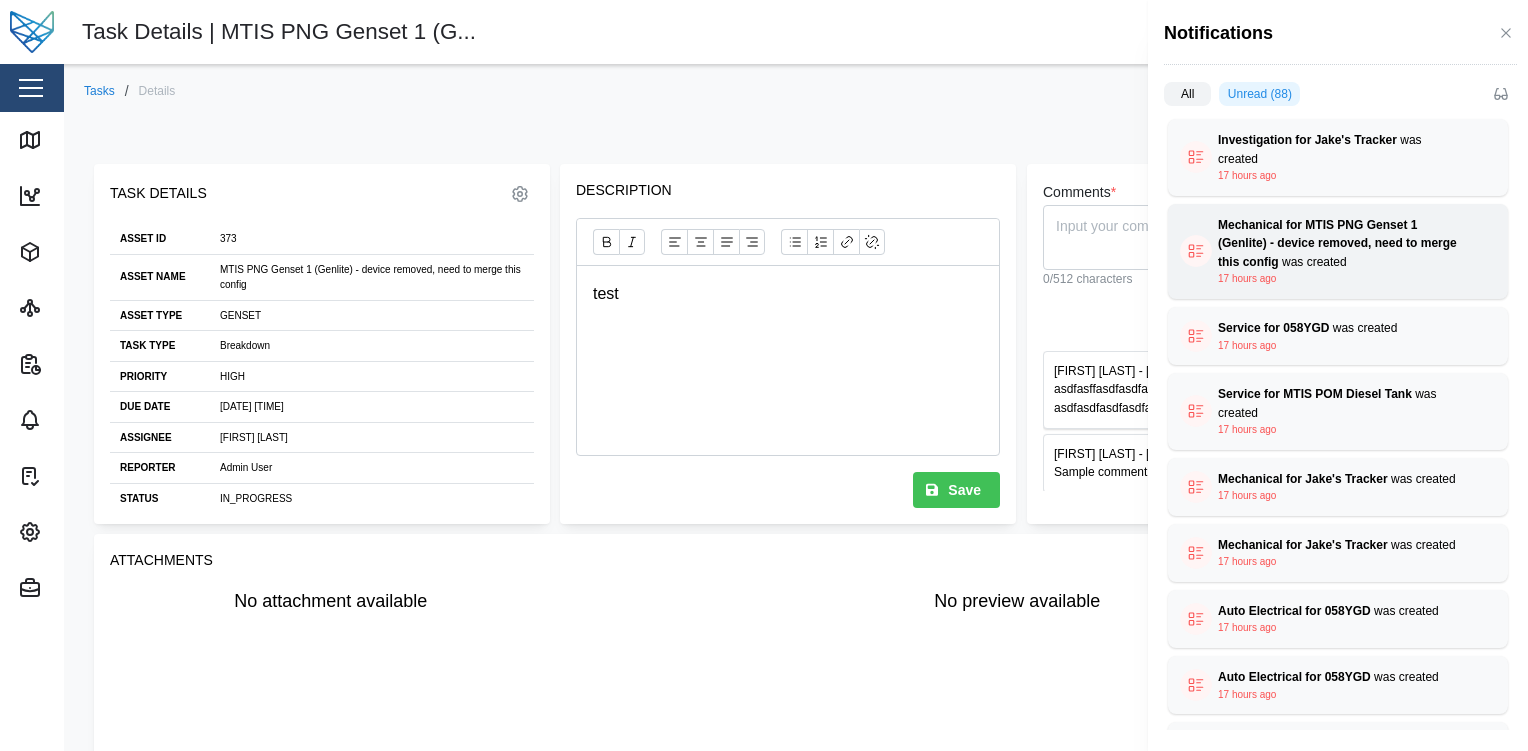 click on "Mechanical for MTIS PNG Genset 1 (Genlite) - device removed, need to merge this config   was created" at bounding box center (1338, 244) 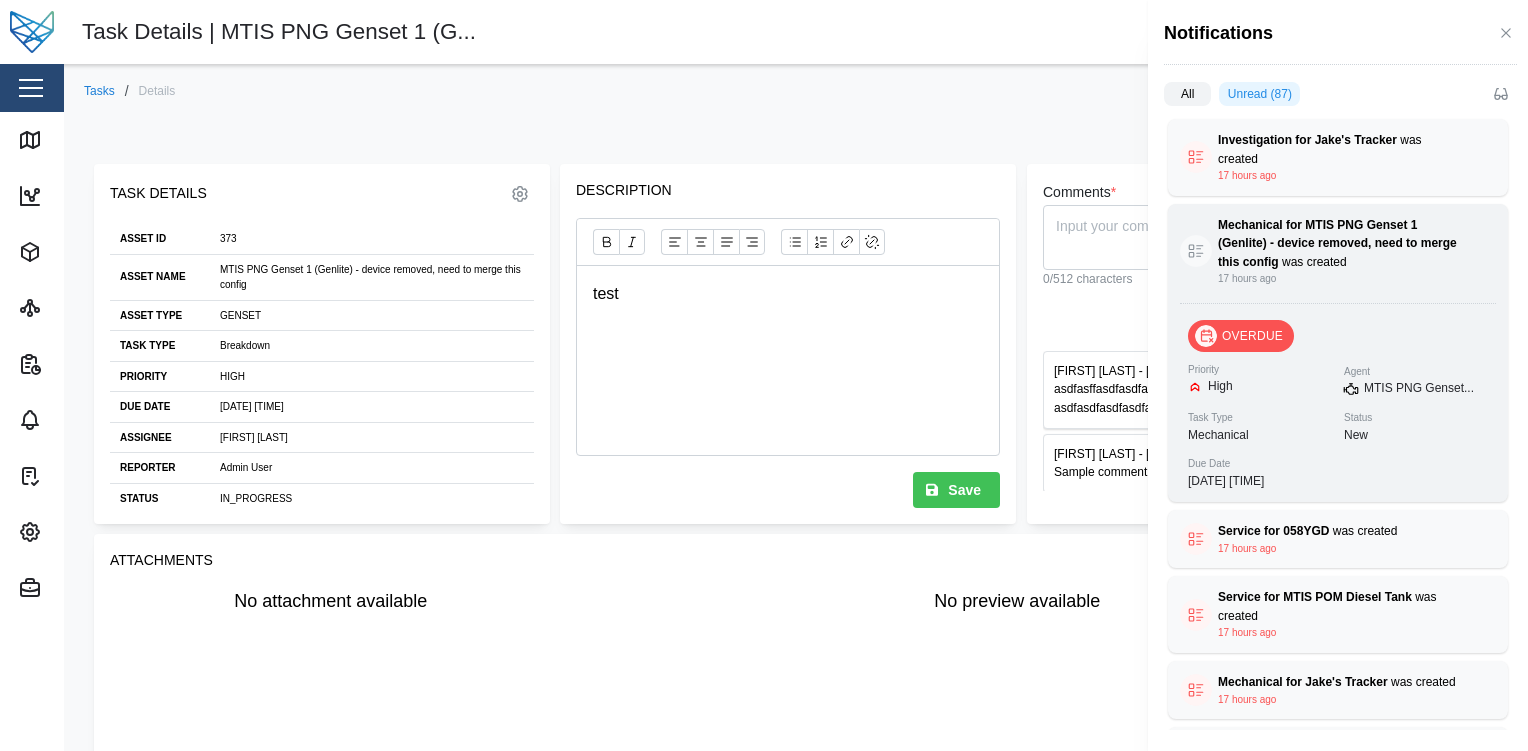 click on "Priority" at bounding box center (1260, 370) 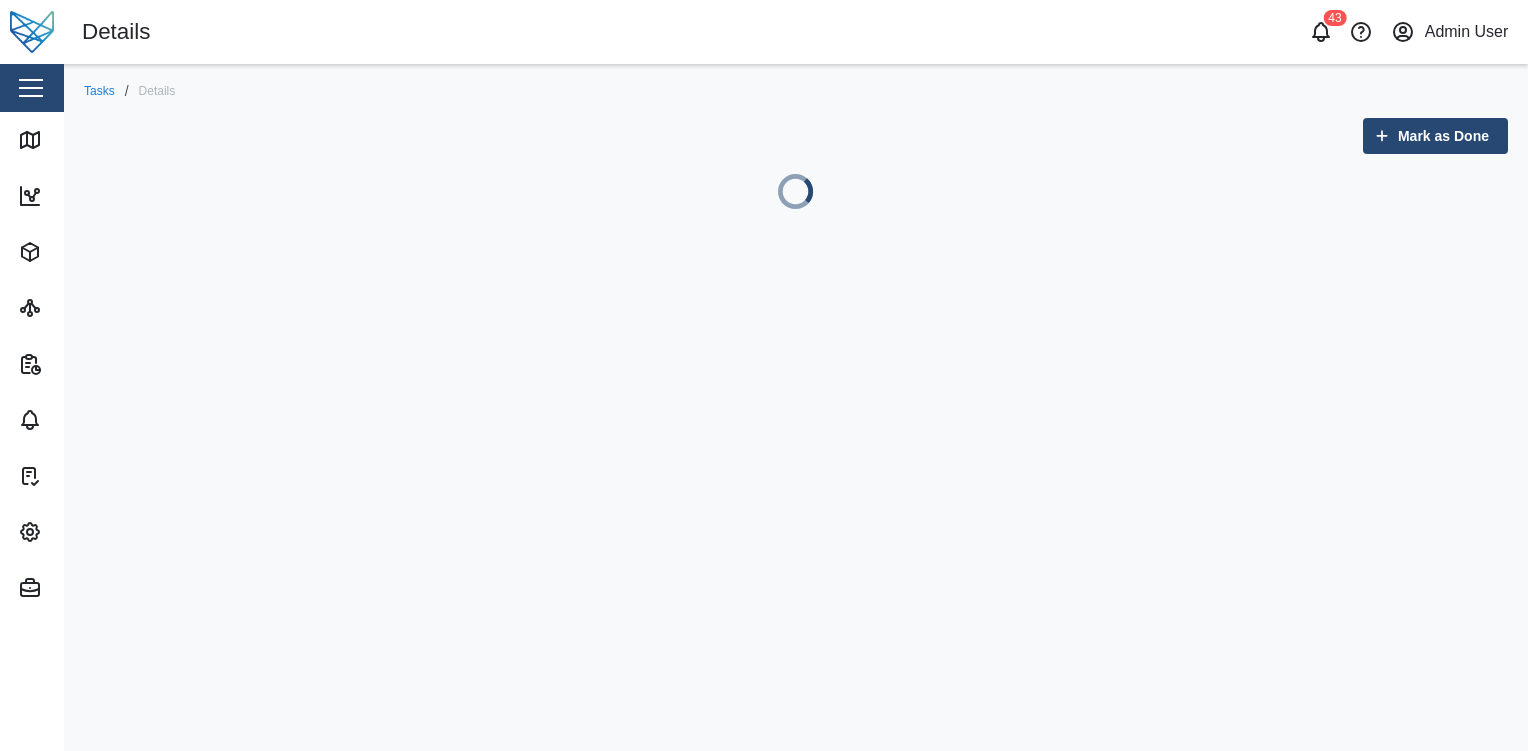 scroll, scrollTop: 0, scrollLeft: 0, axis: both 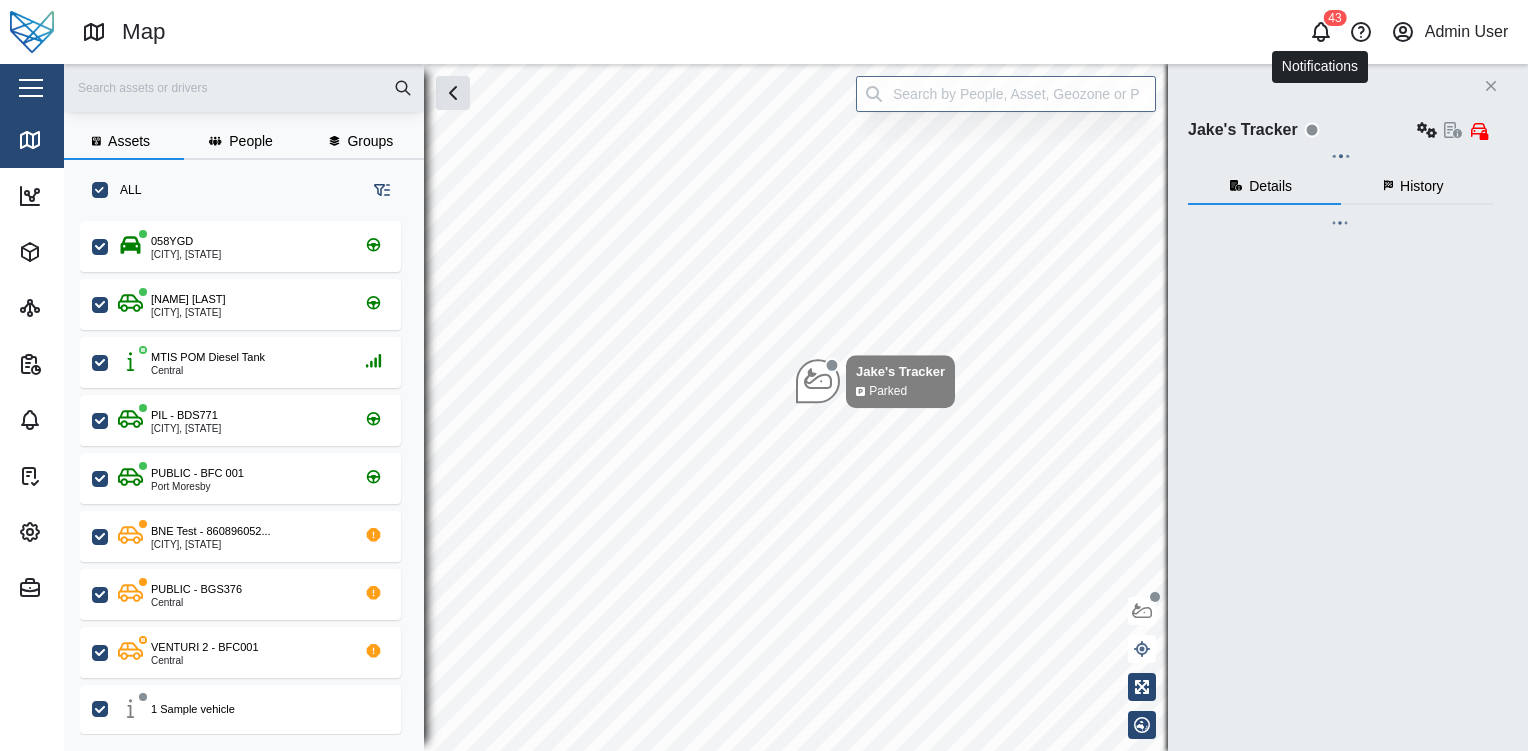 click on "Notifications 43 Admin User" at bounding box center [1170, 32] 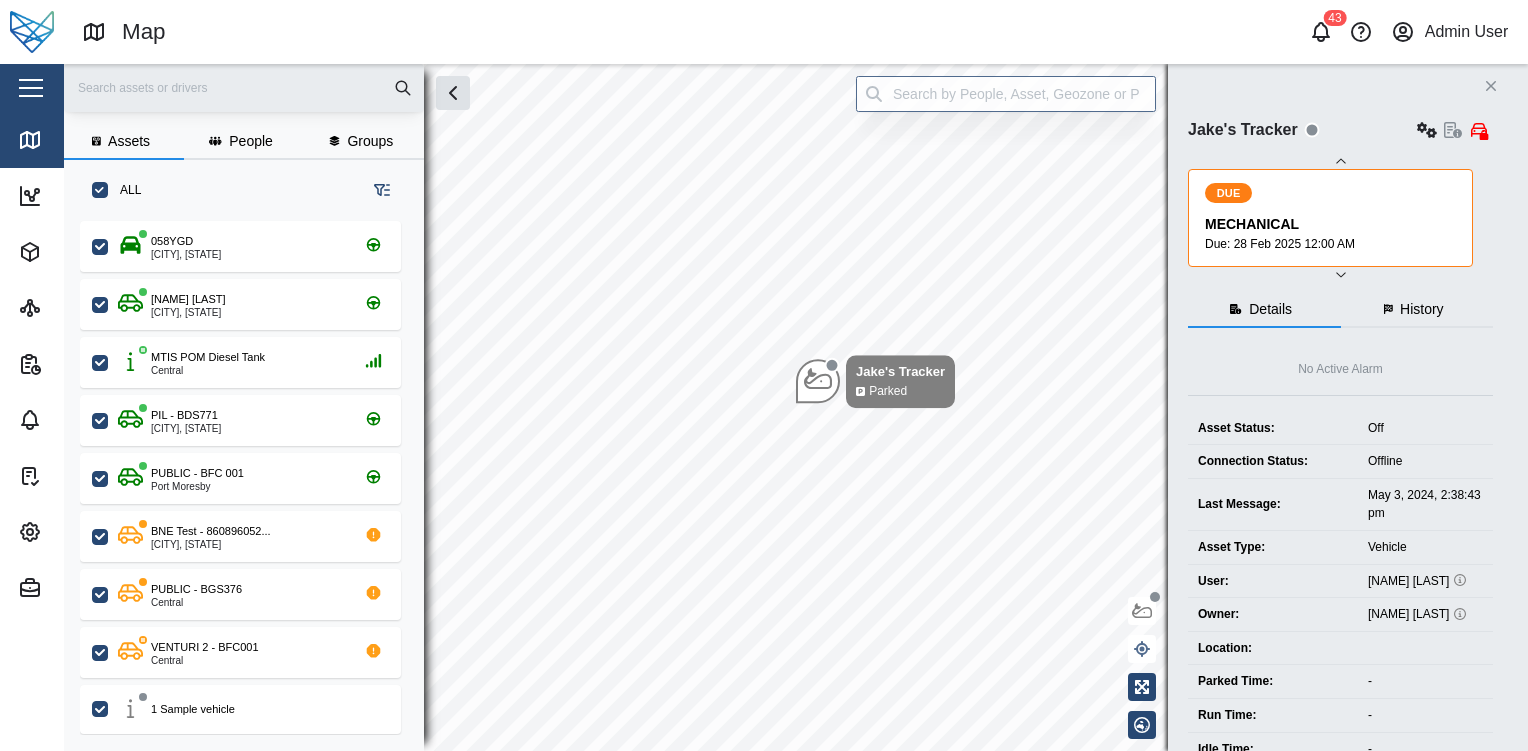 click 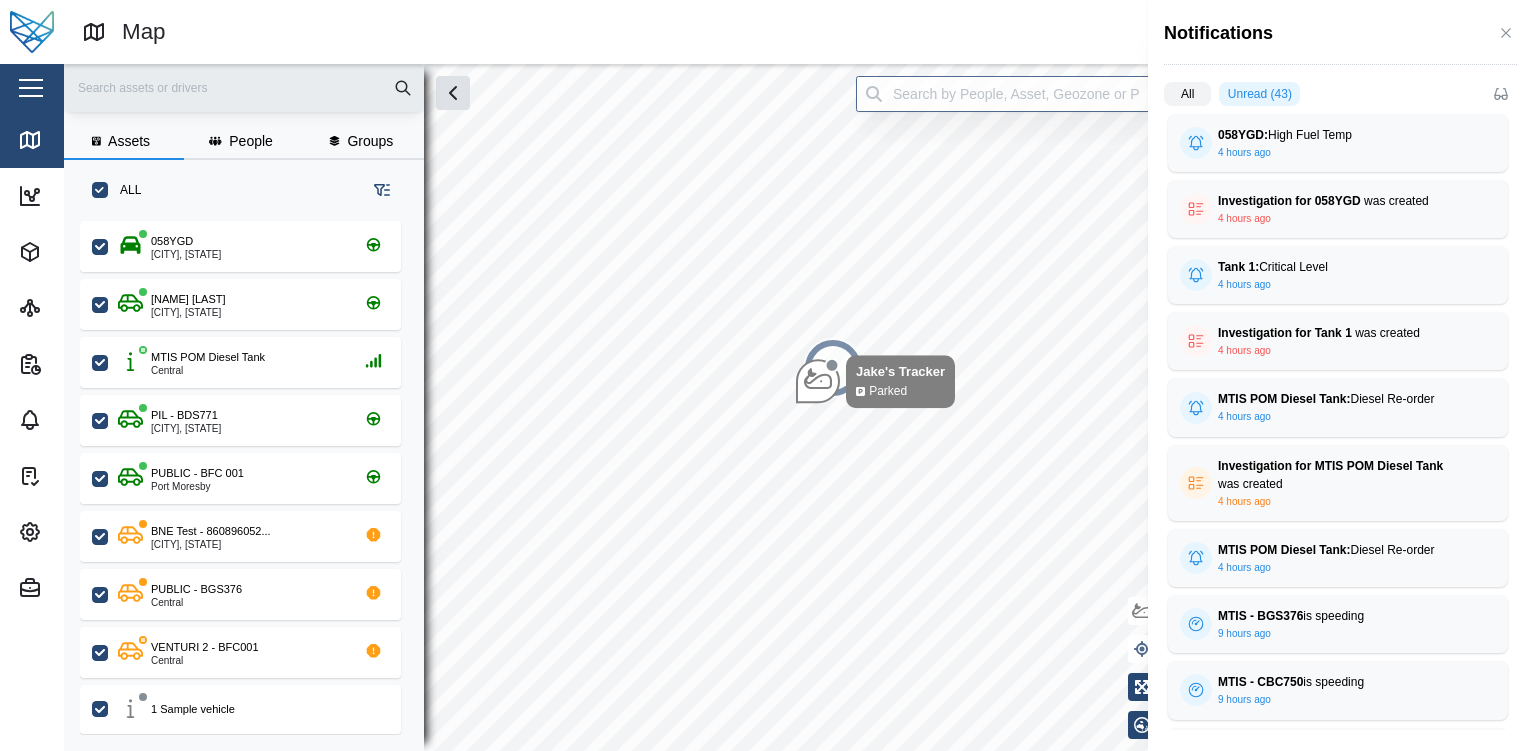click on "All" at bounding box center [1187, 94] 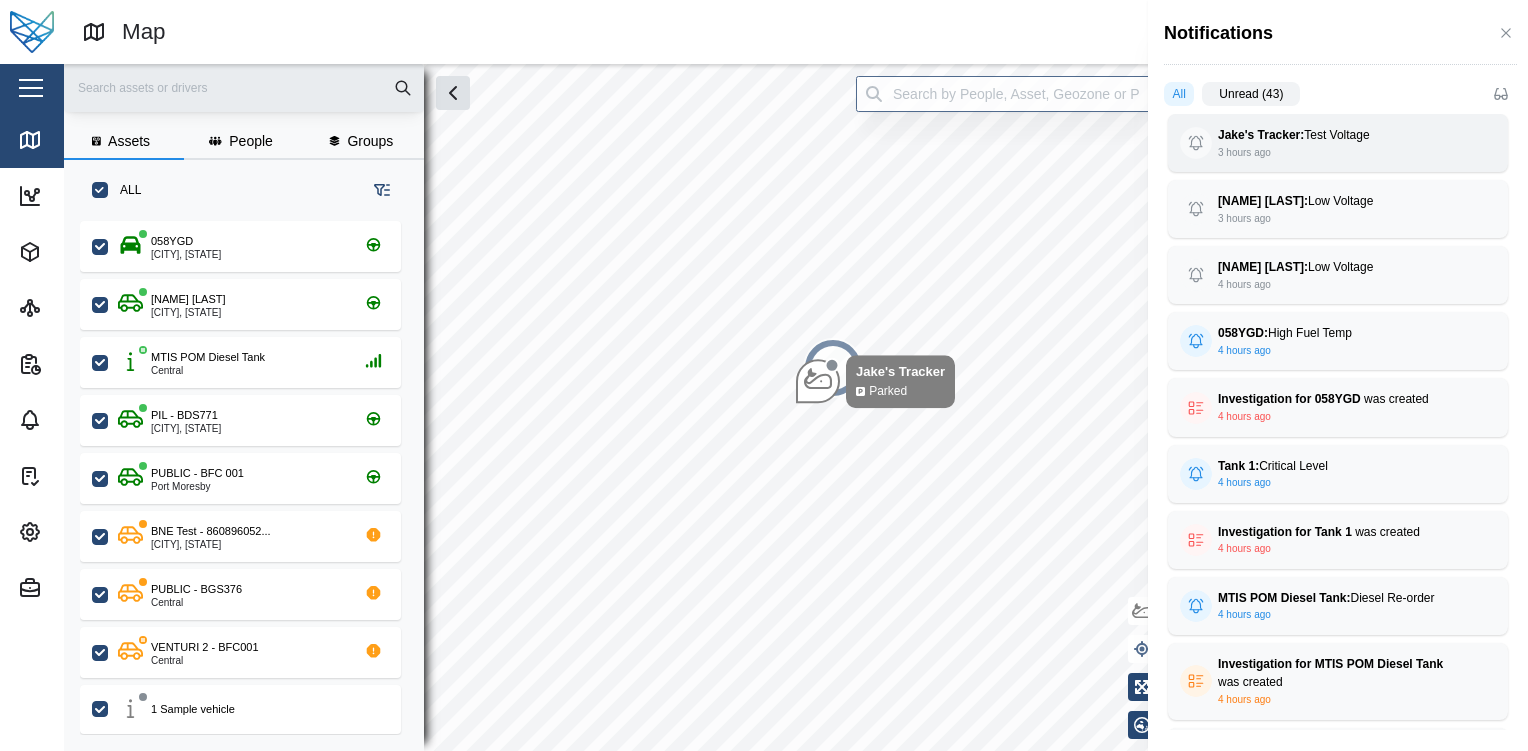 click on "Jake's Tracker:  Test Voltage 3 hours ago" at bounding box center [1338, 143] 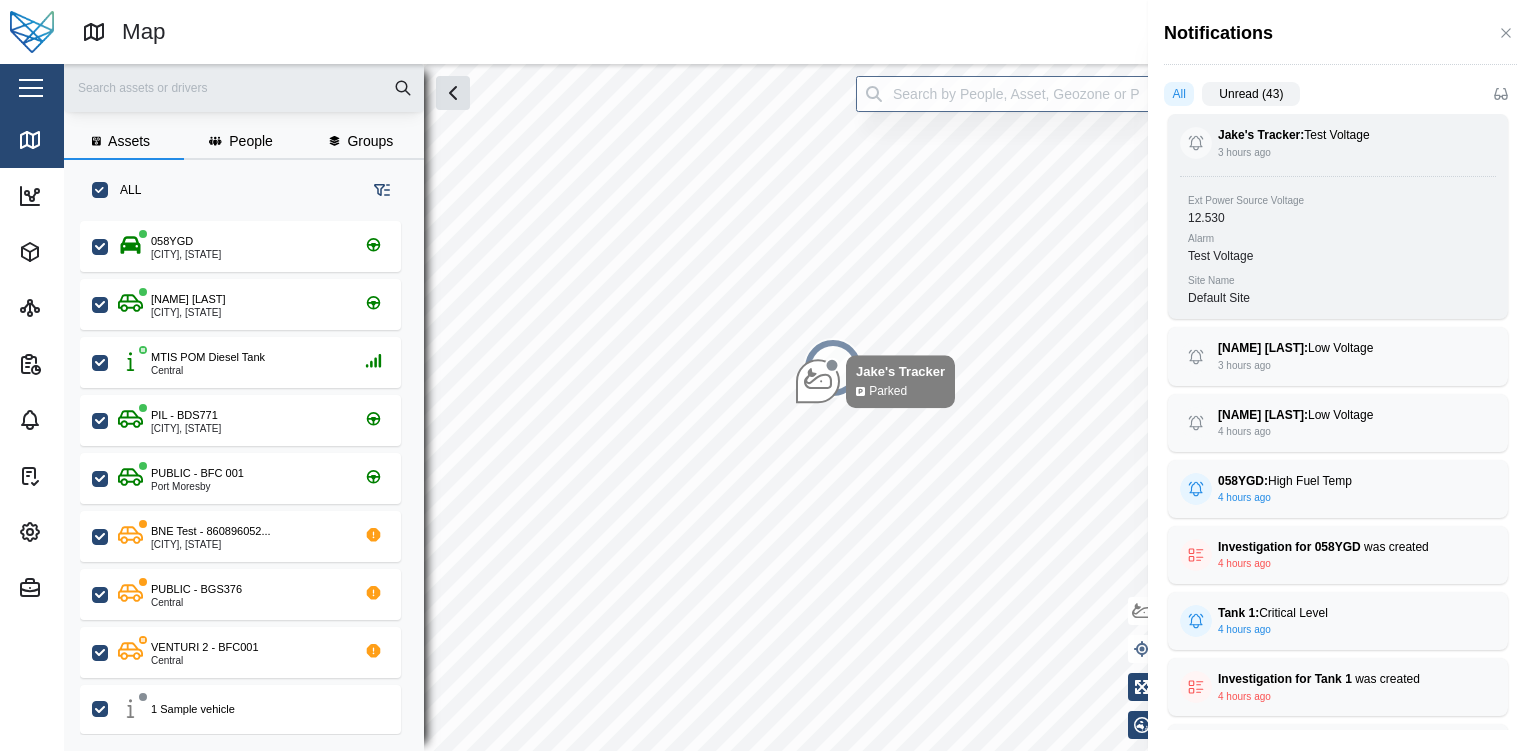 click on "Alarm Test Voltage" at bounding box center [1338, 248] 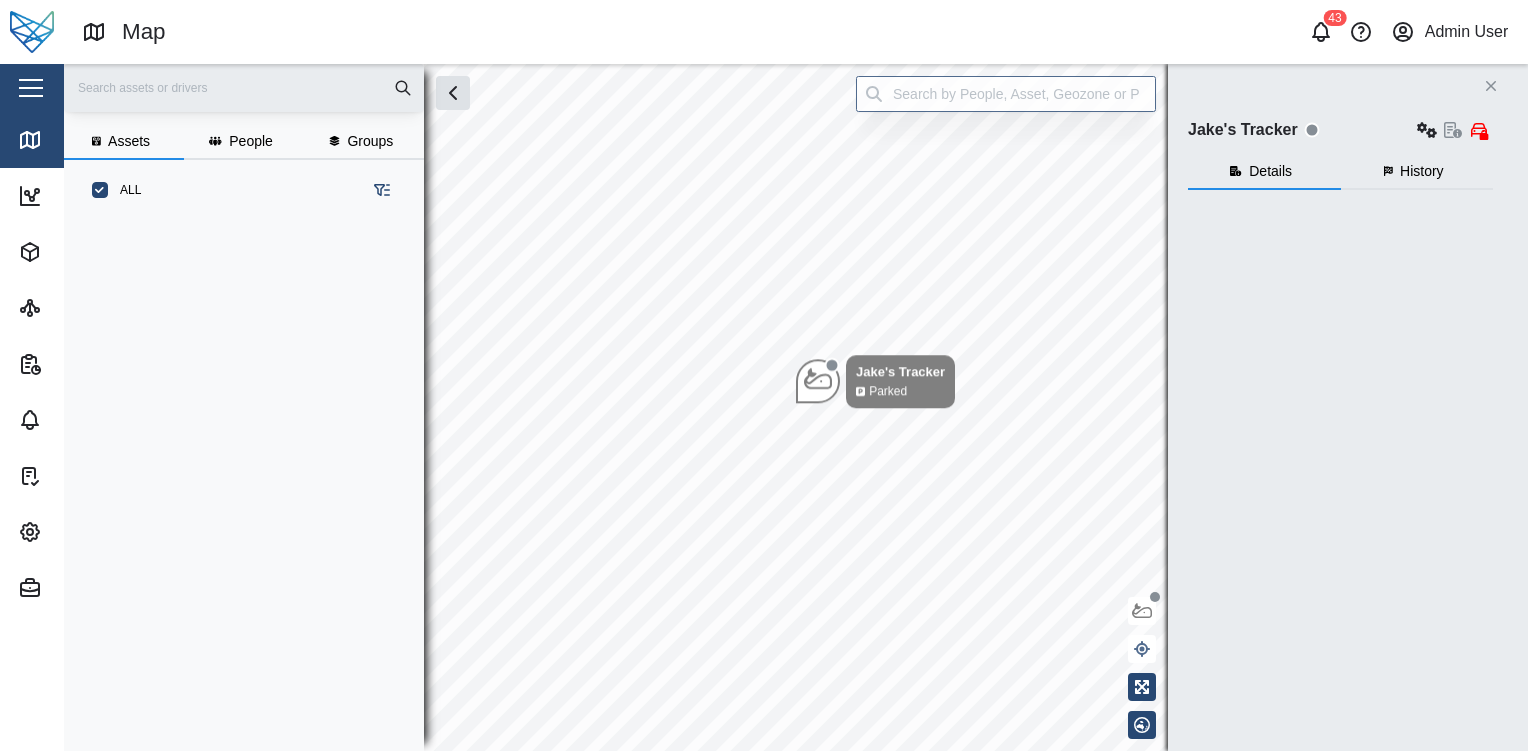 scroll, scrollTop: 0, scrollLeft: 0, axis: both 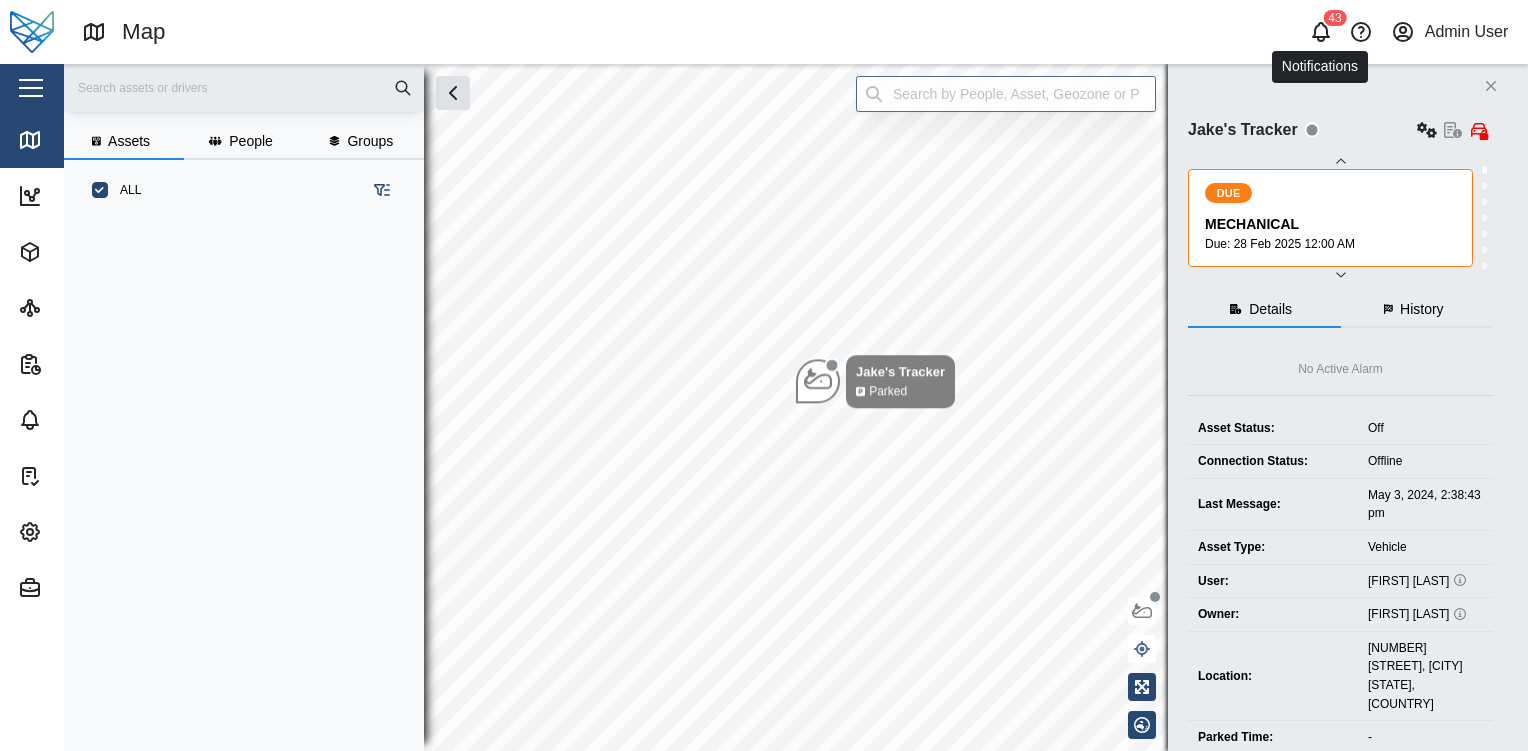 click 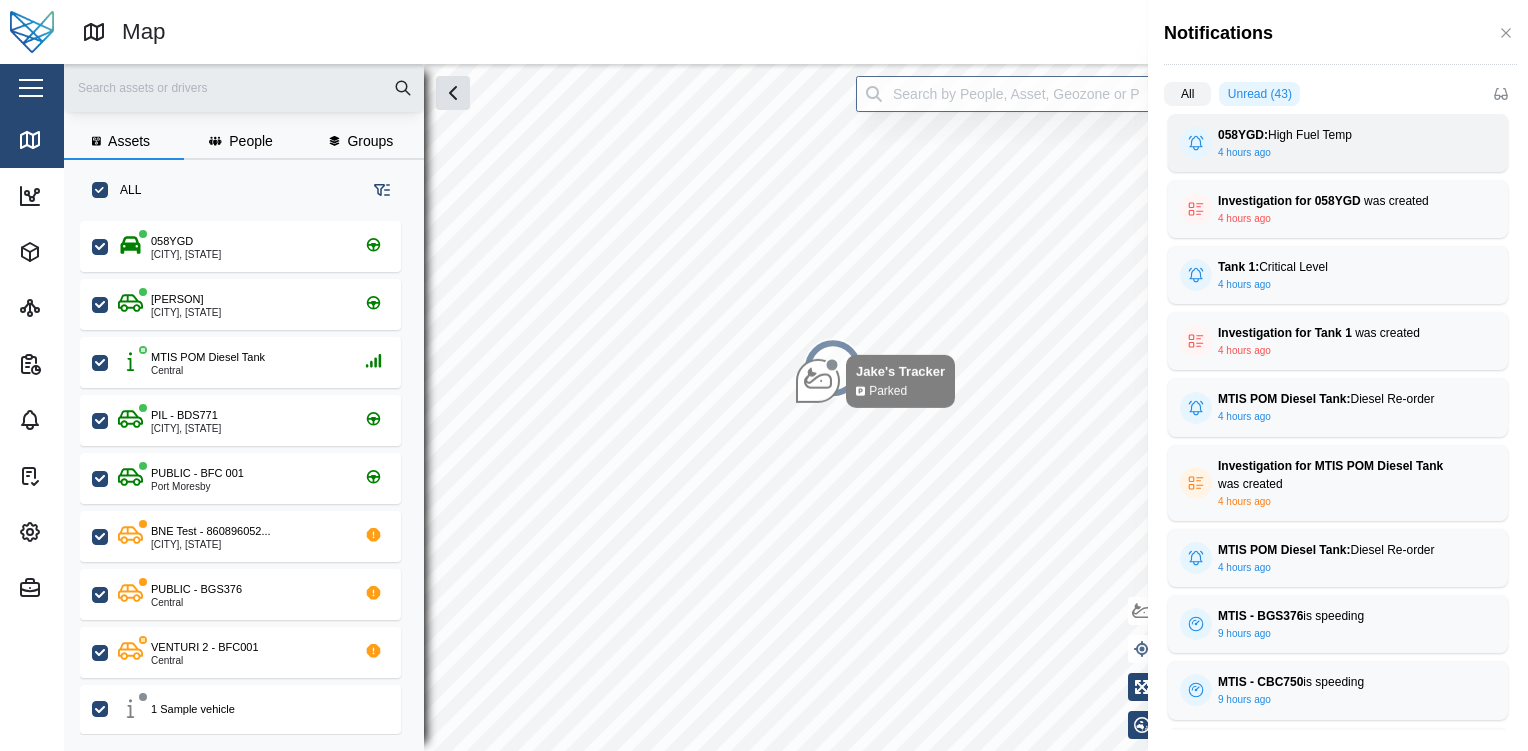 click on "058YGD:  High Fuel Temp" at bounding box center (1338, 135) 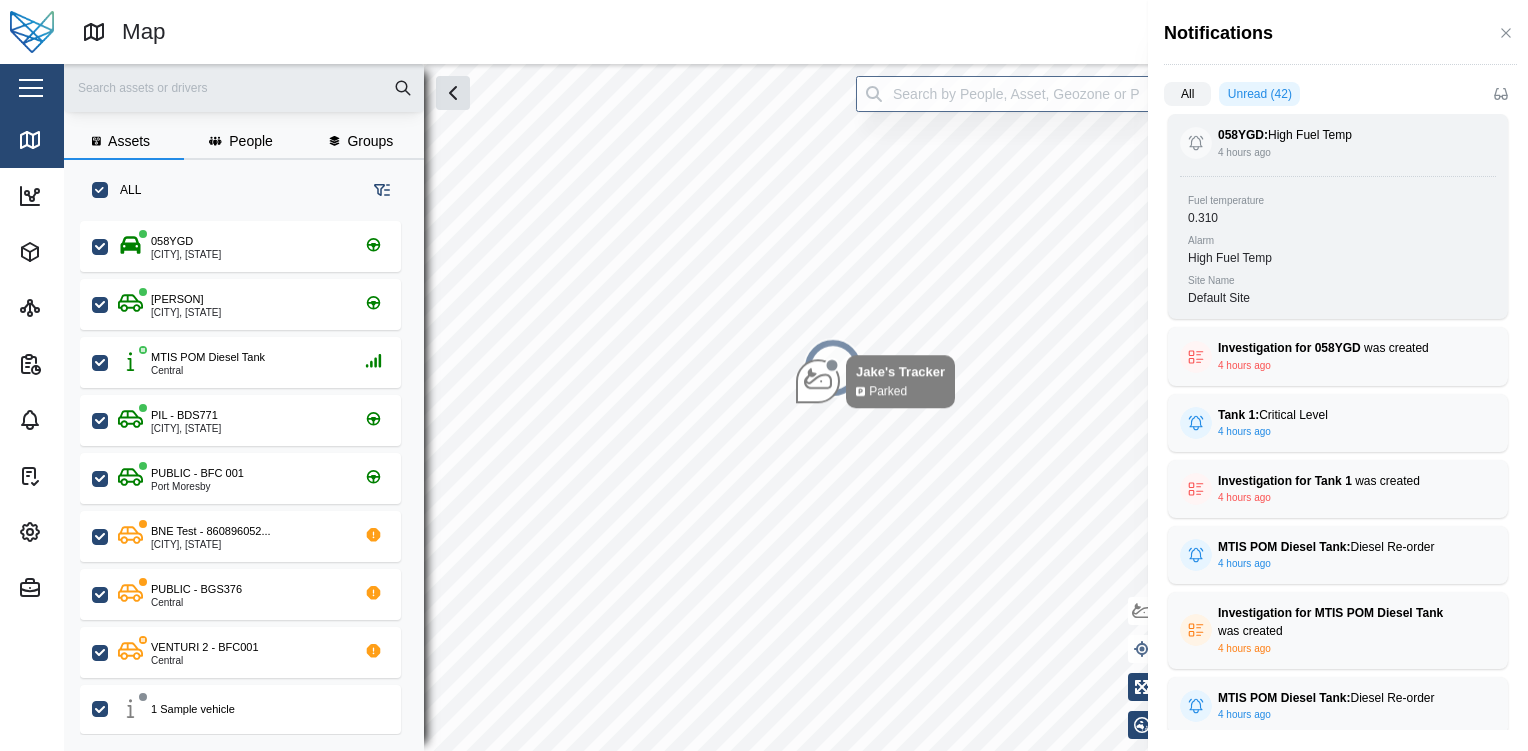 click on "058YGD:  High Fuel Temp" at bounding box center (1338, 135) 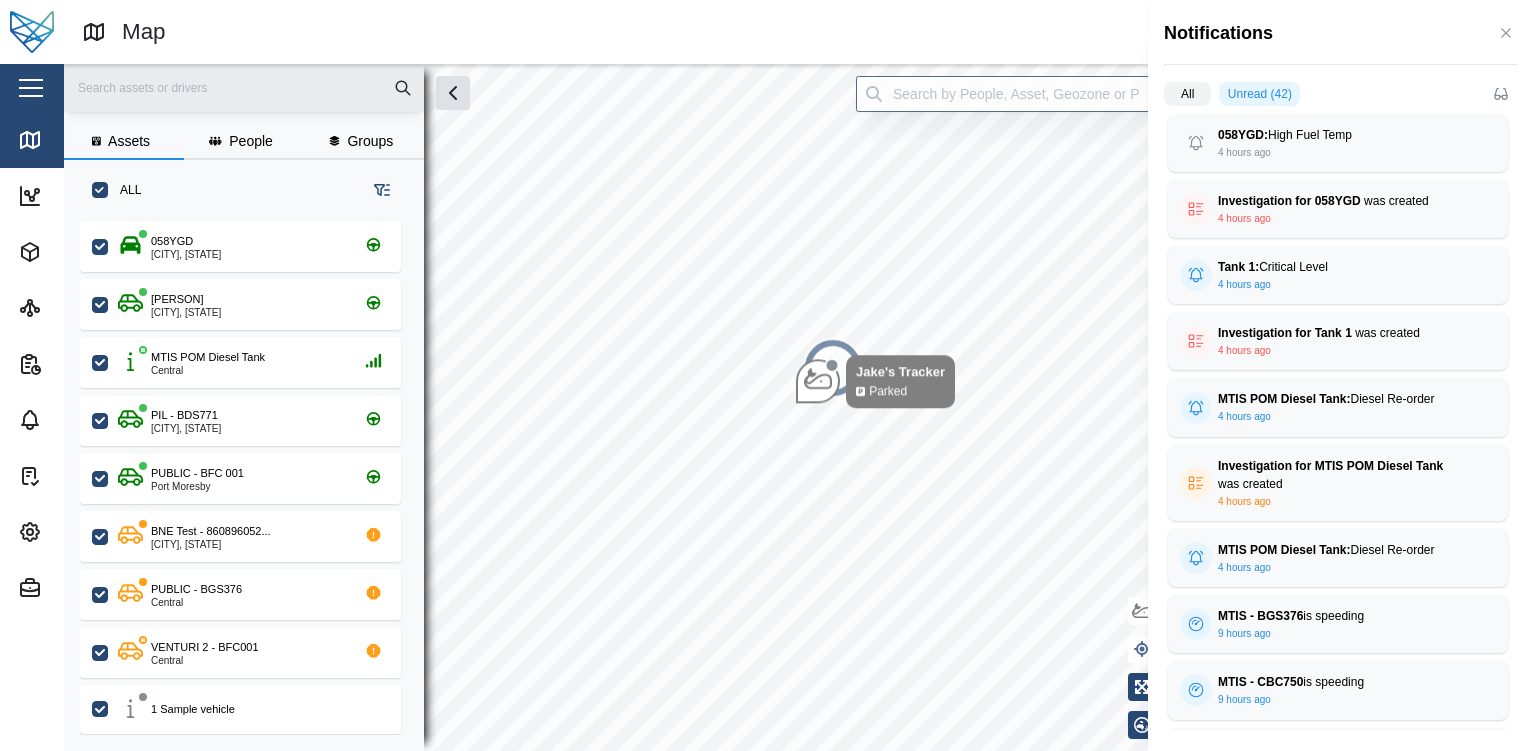 click on "All" at bounding box center [1187, 94] 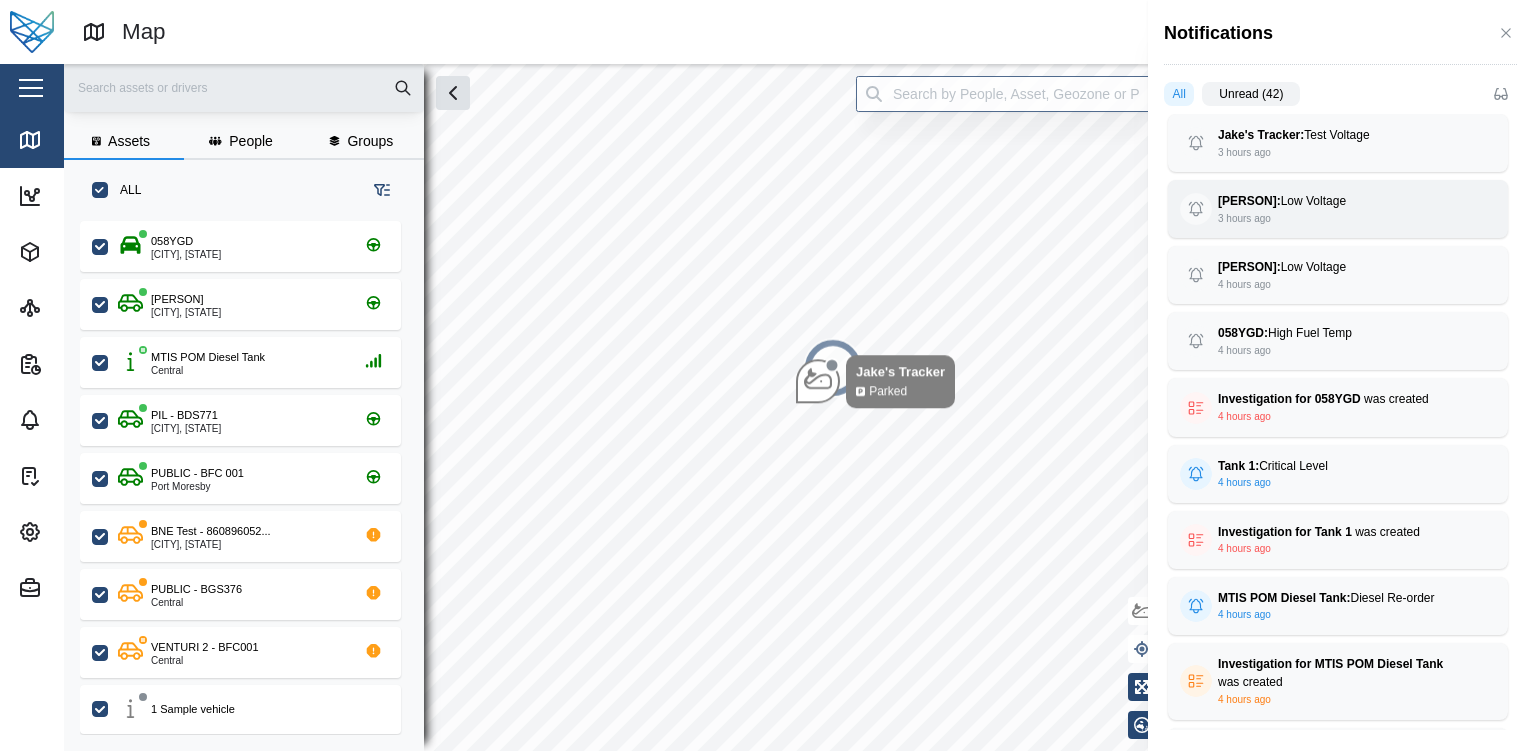 click on "[PERSON]:  Low Voltage 3 hours ago Battery Voltage 0.000 Alarm Low Voltage Site Name Default Site" at bounding box center (1338, 209) 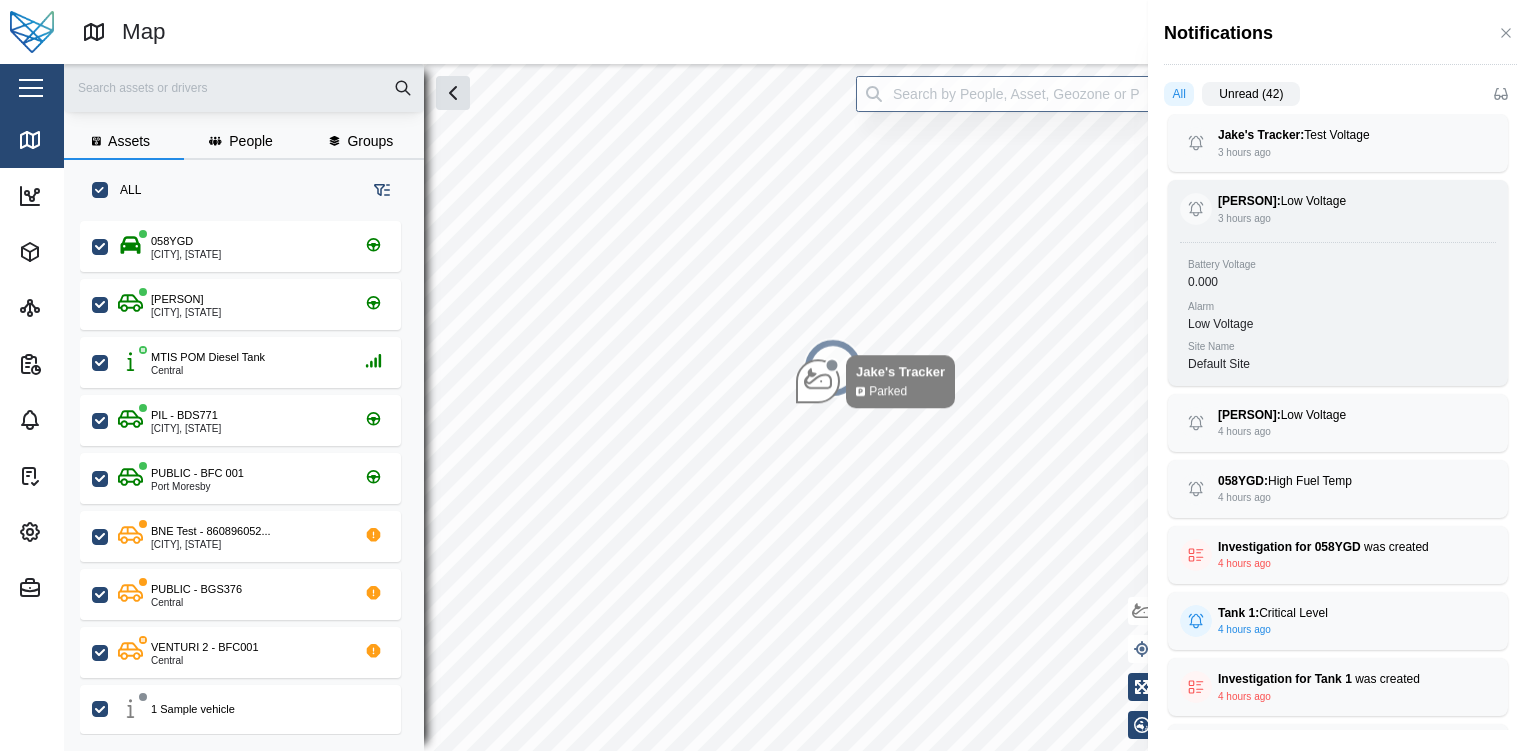 click on "Battery Voltage" at bounding box center (1338, 265) 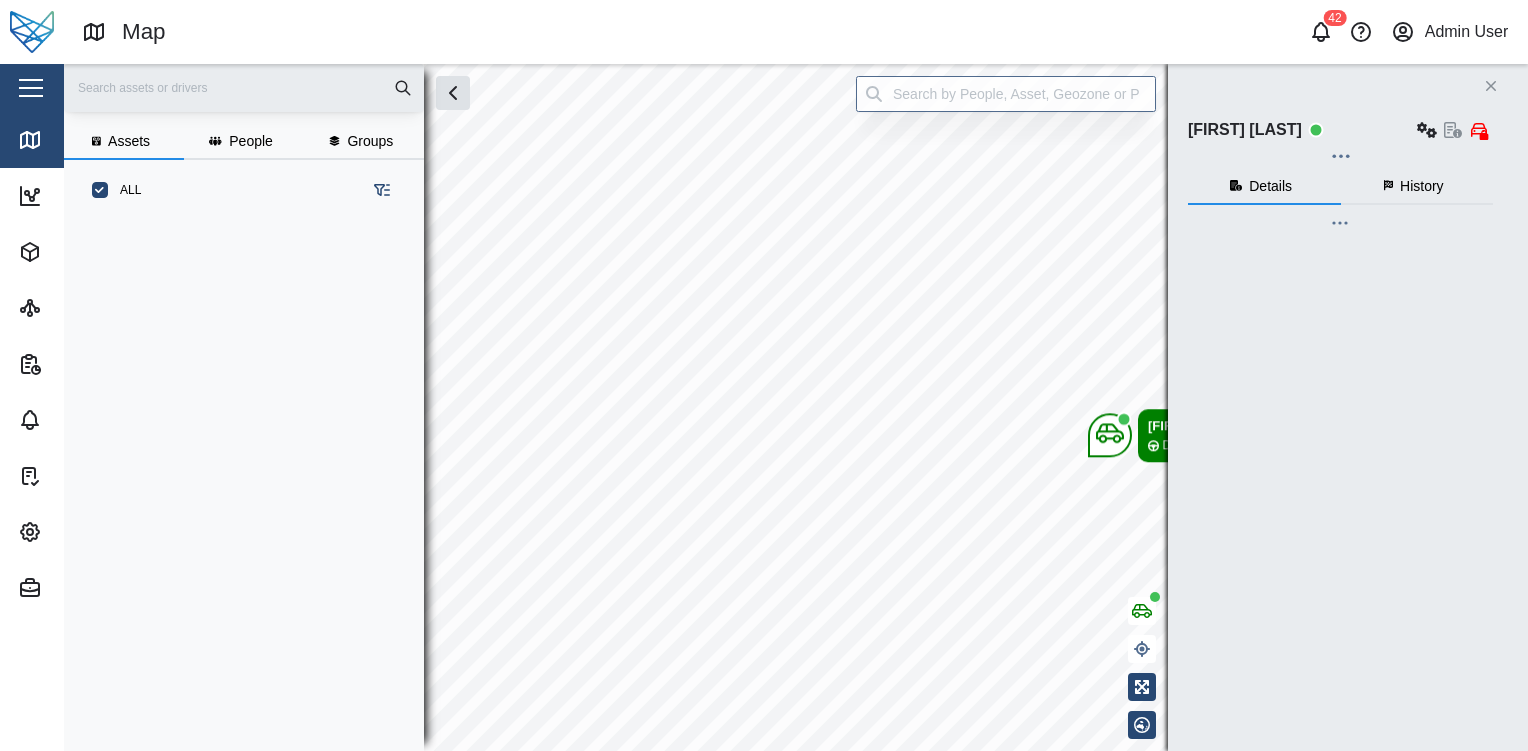scroll, scrollTop: 0, scrollLeft: 0, axis: both 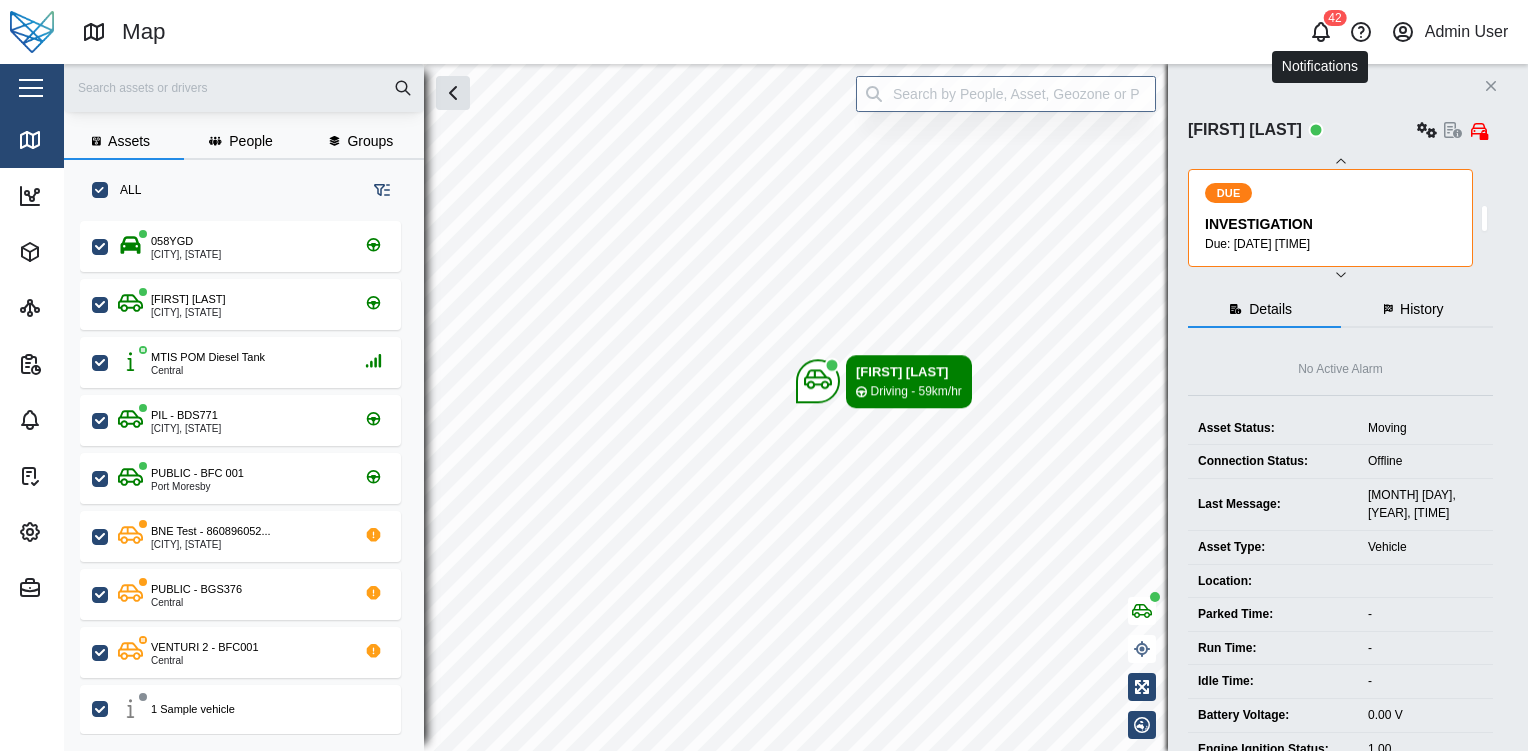 click 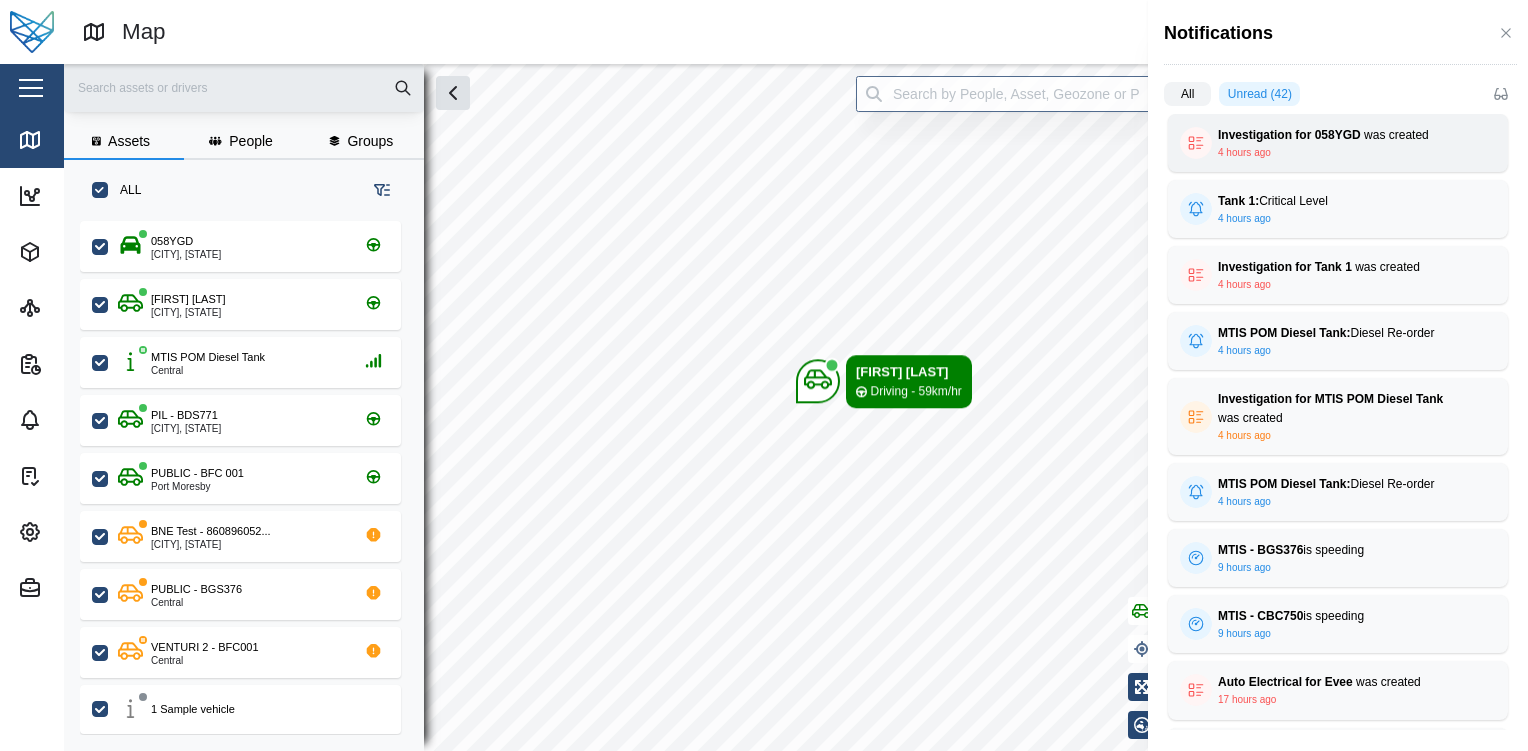 click on "Investigation for 058YGD   was created 4 hours ago" at bounding box center [1338, 143] 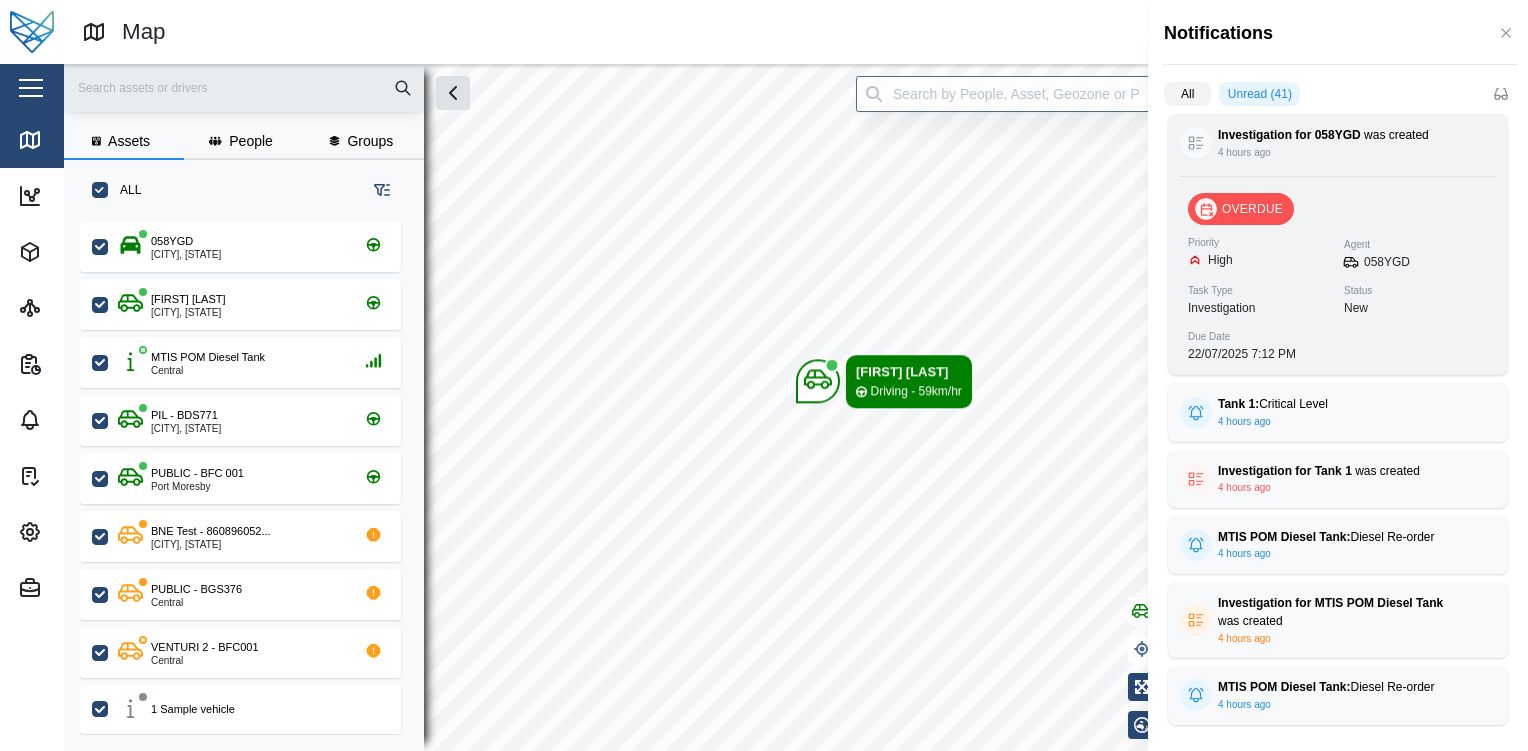click on "High" at bounding box center (1220, 260) 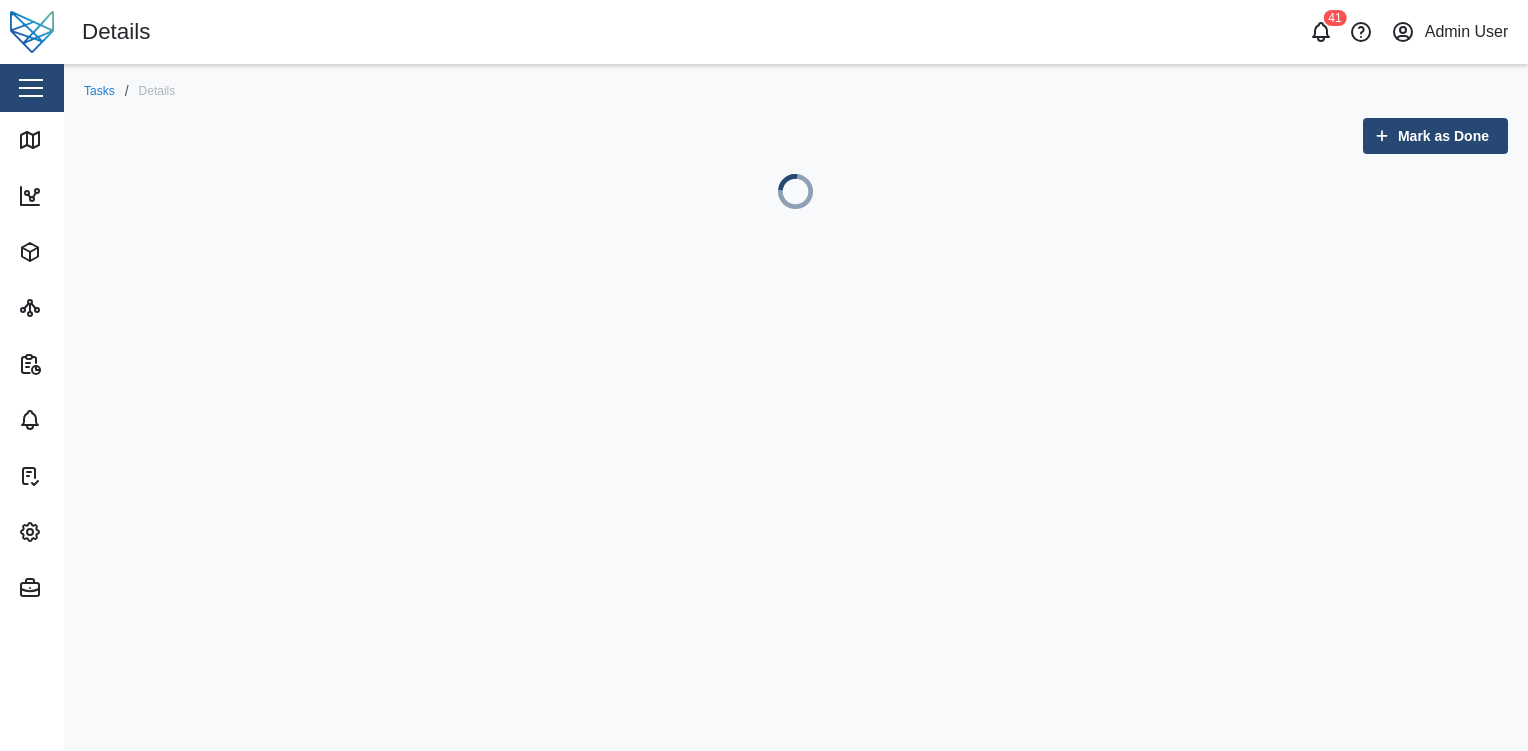 scroll, scrollTop: 0, scrollLeft: 0, axis: both 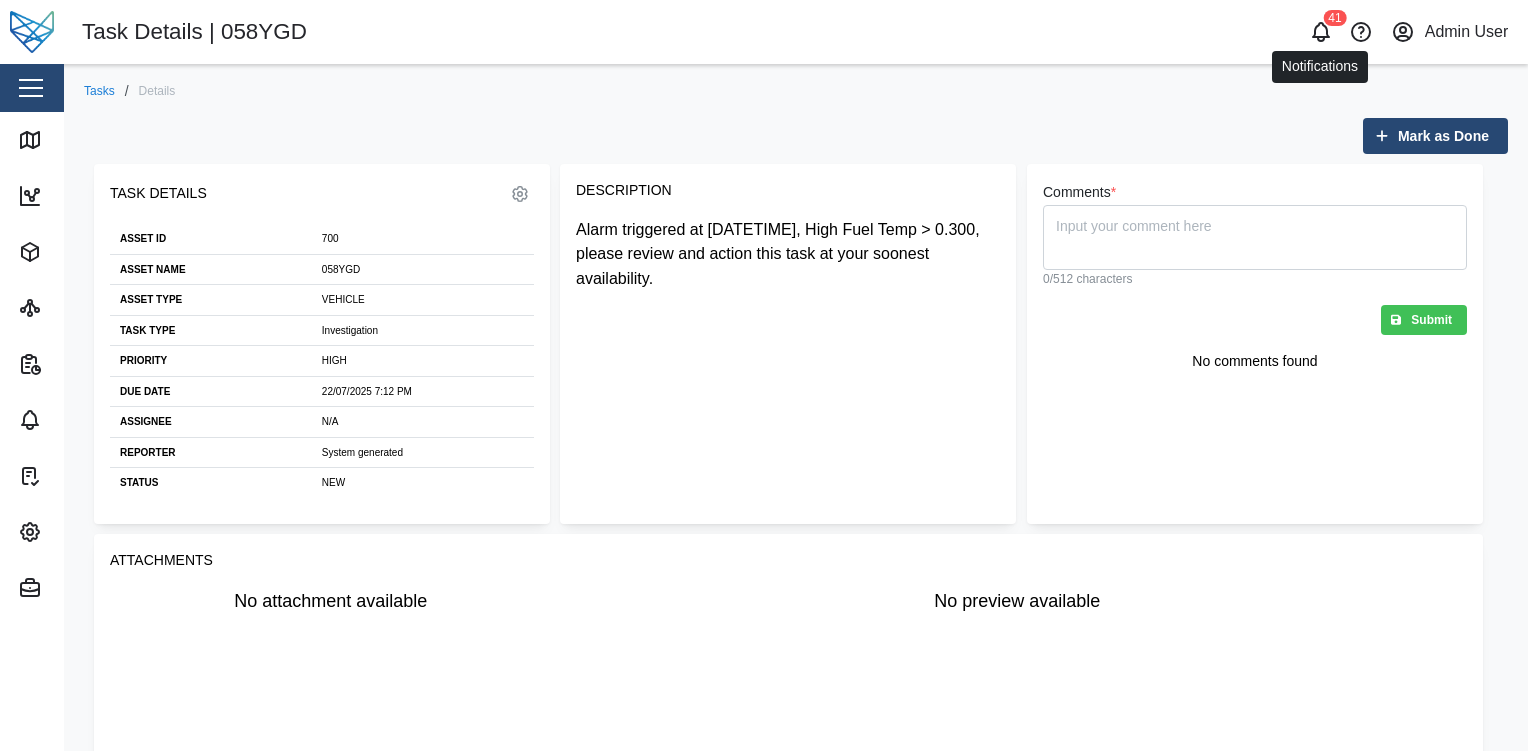 click 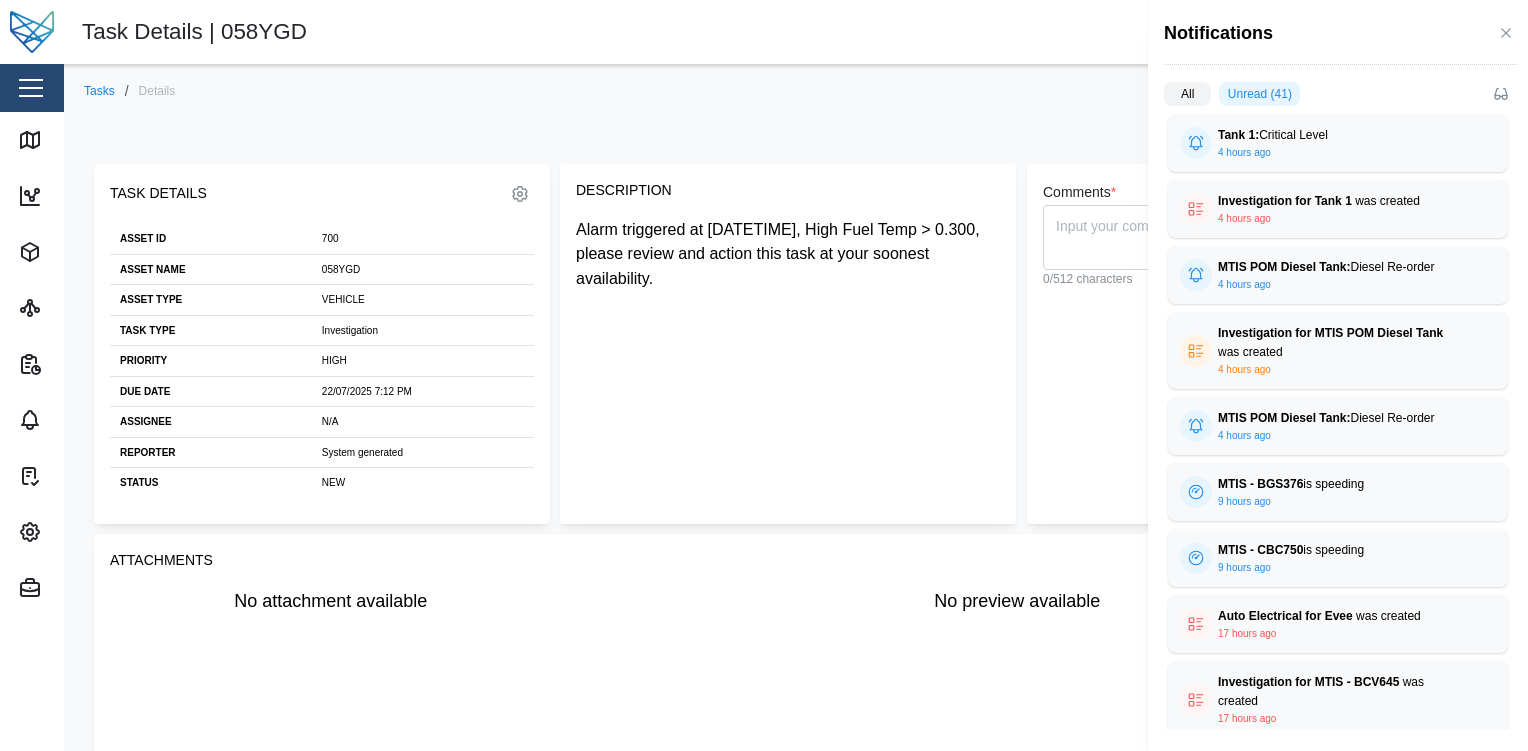 click on "All" at bounding box center (1187, 94) 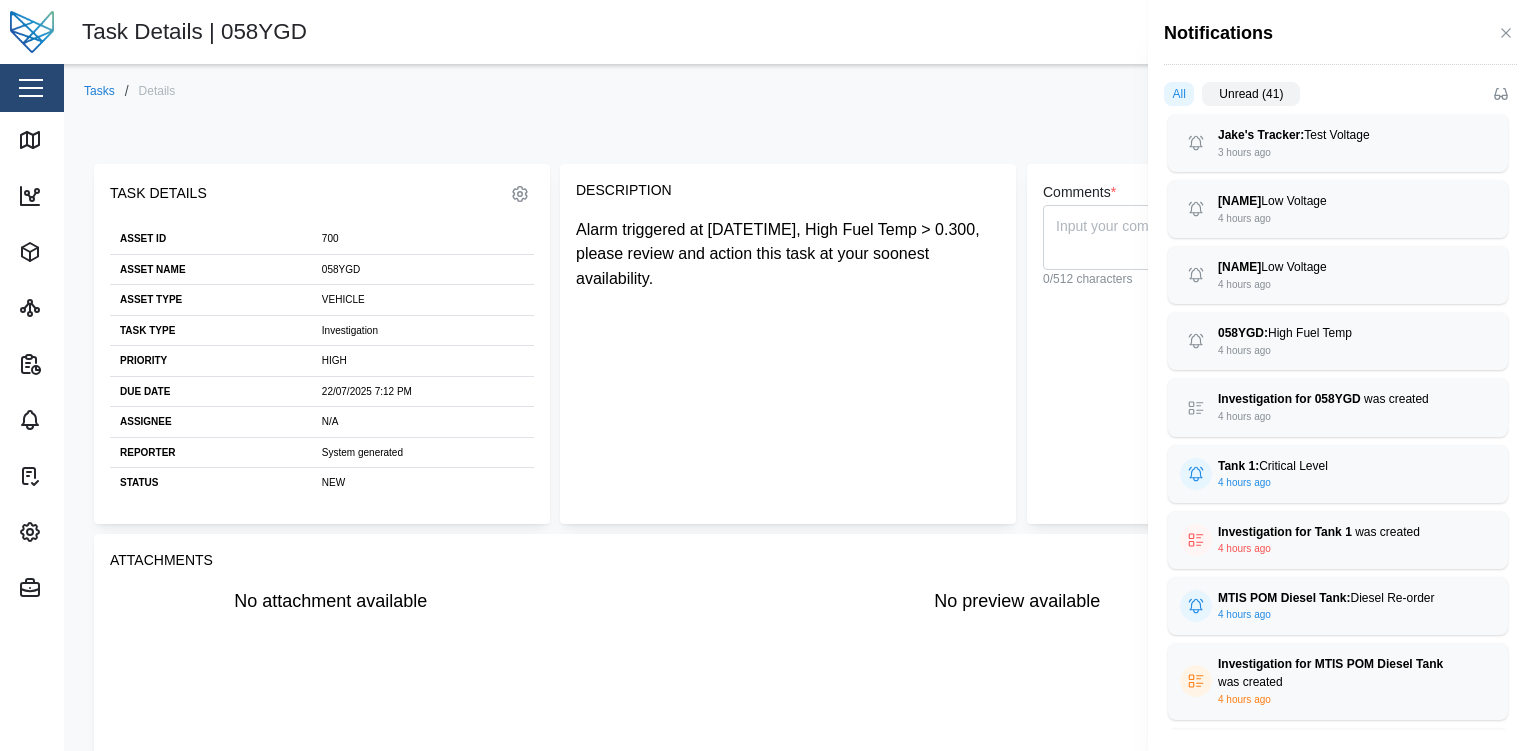 scroll, scrollTop: 148, scrollLeft: 0, axis: vertical 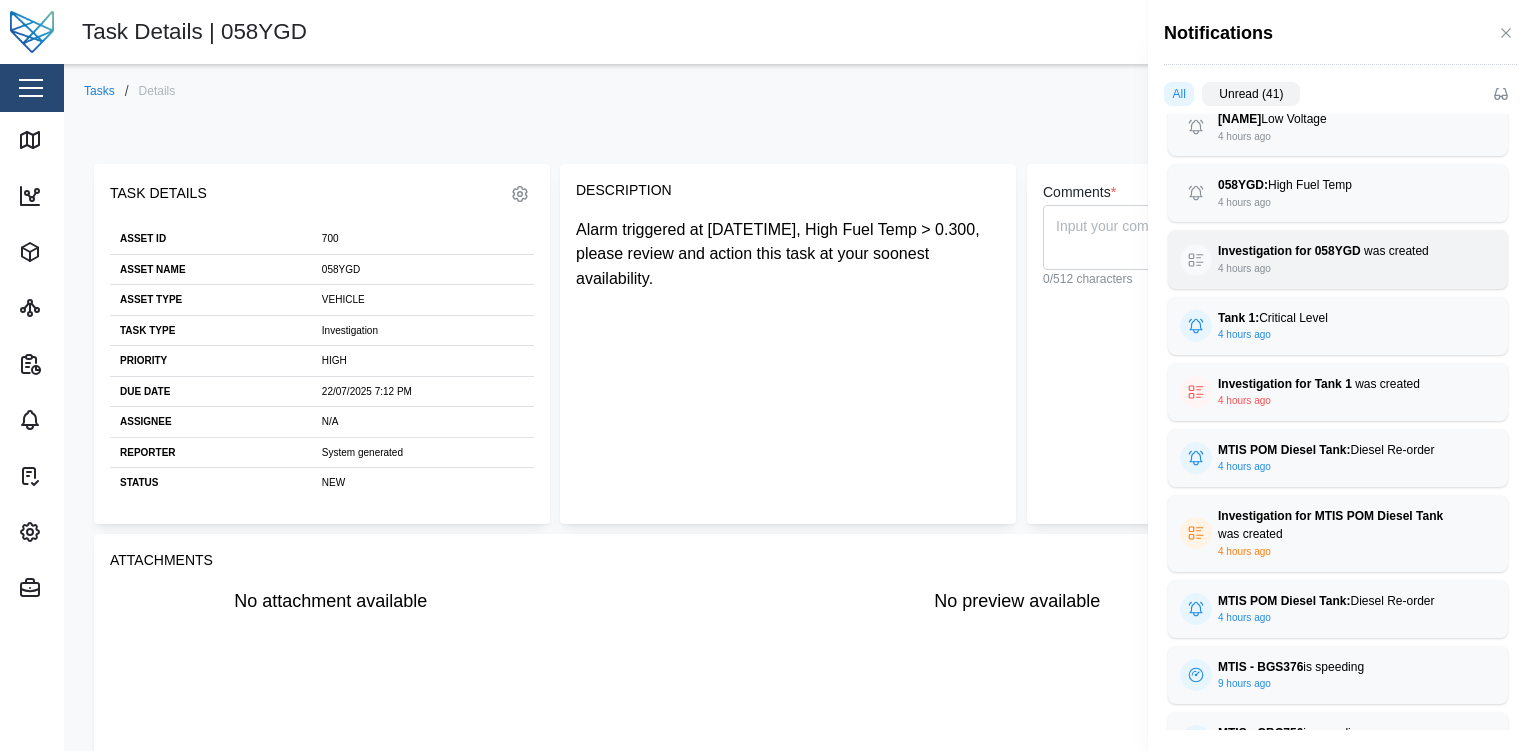 click on "Investigation for 058YGD" at bounding box center [1289, 251] 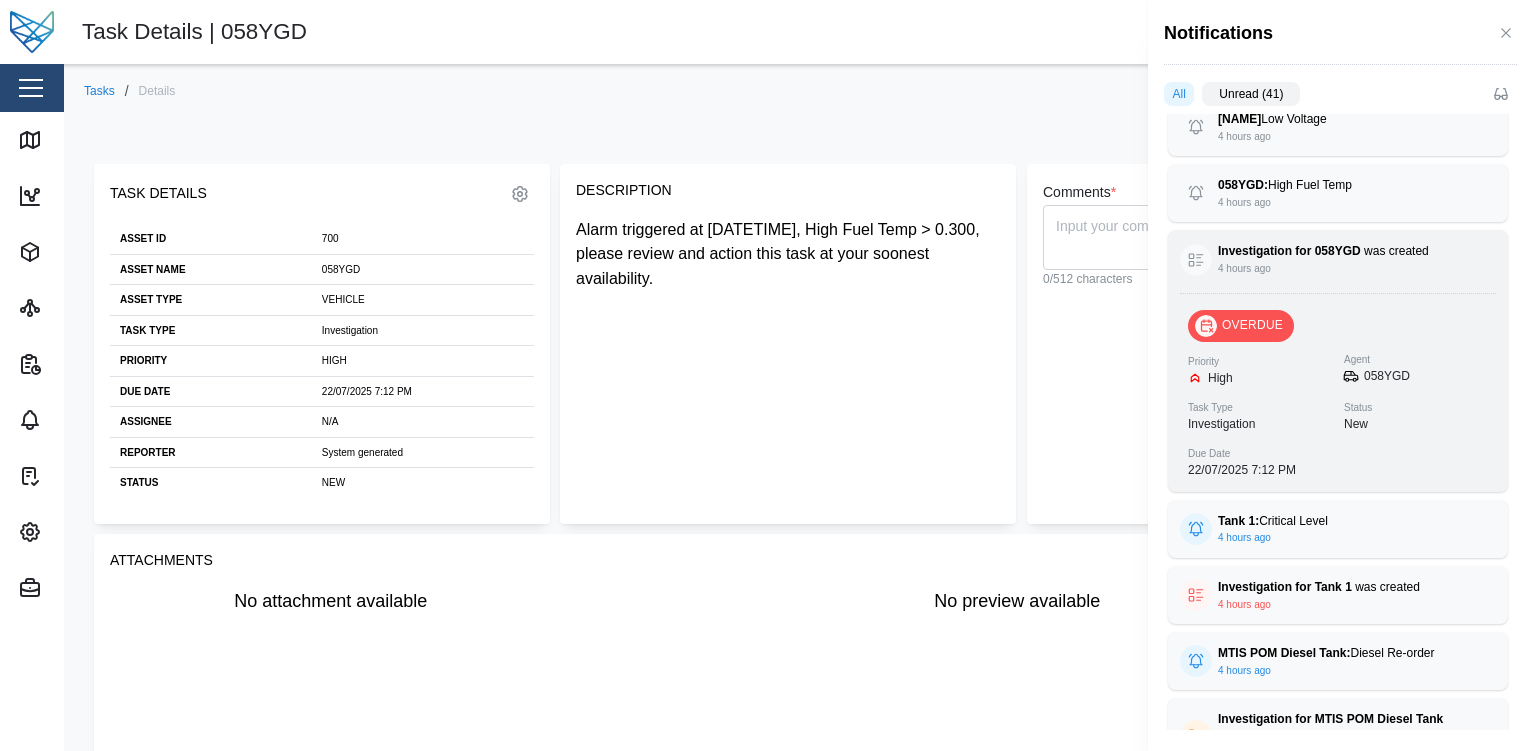 click on "Agent" at bounding box center [1416, 360] 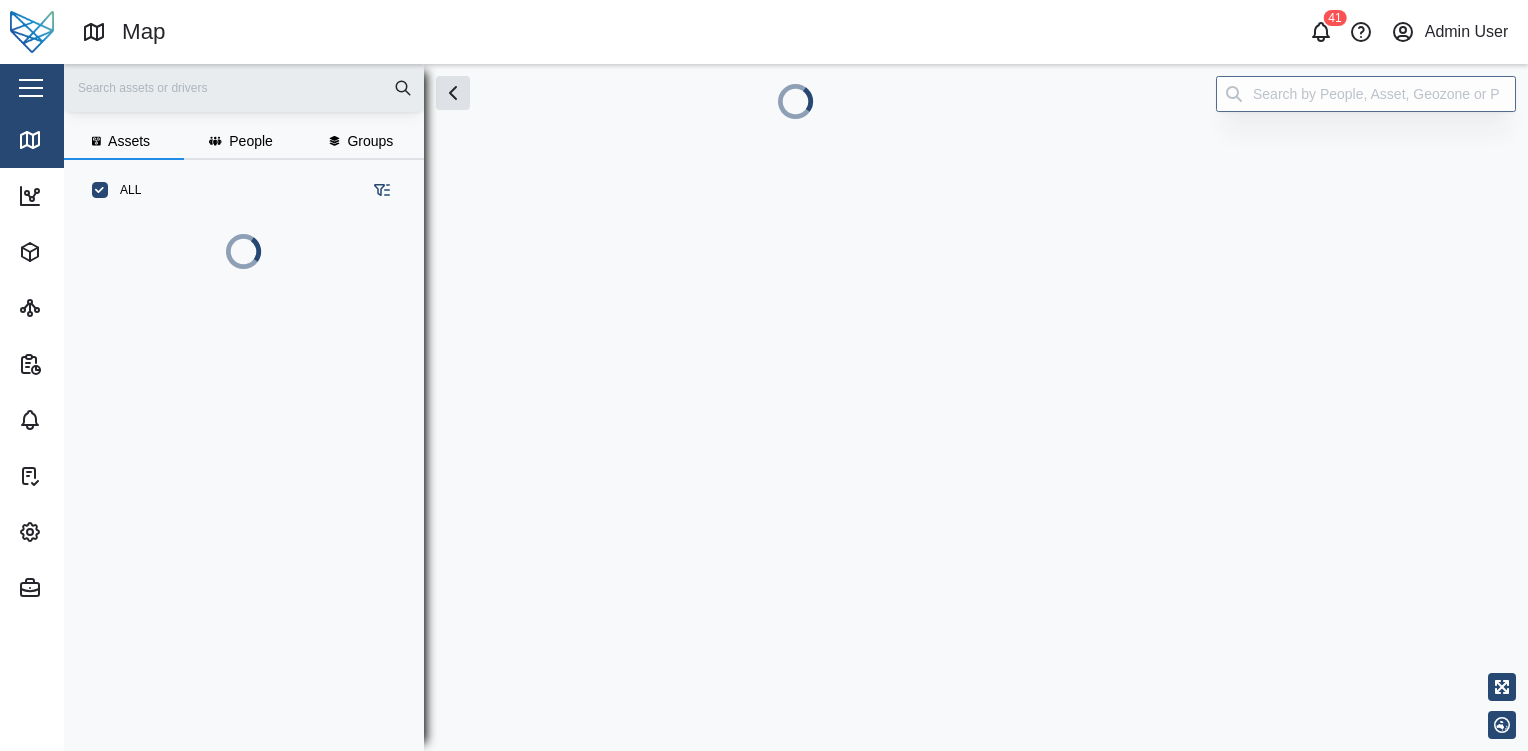 scroll, scrollTop: 0, scrollLeft: 0, axis: both 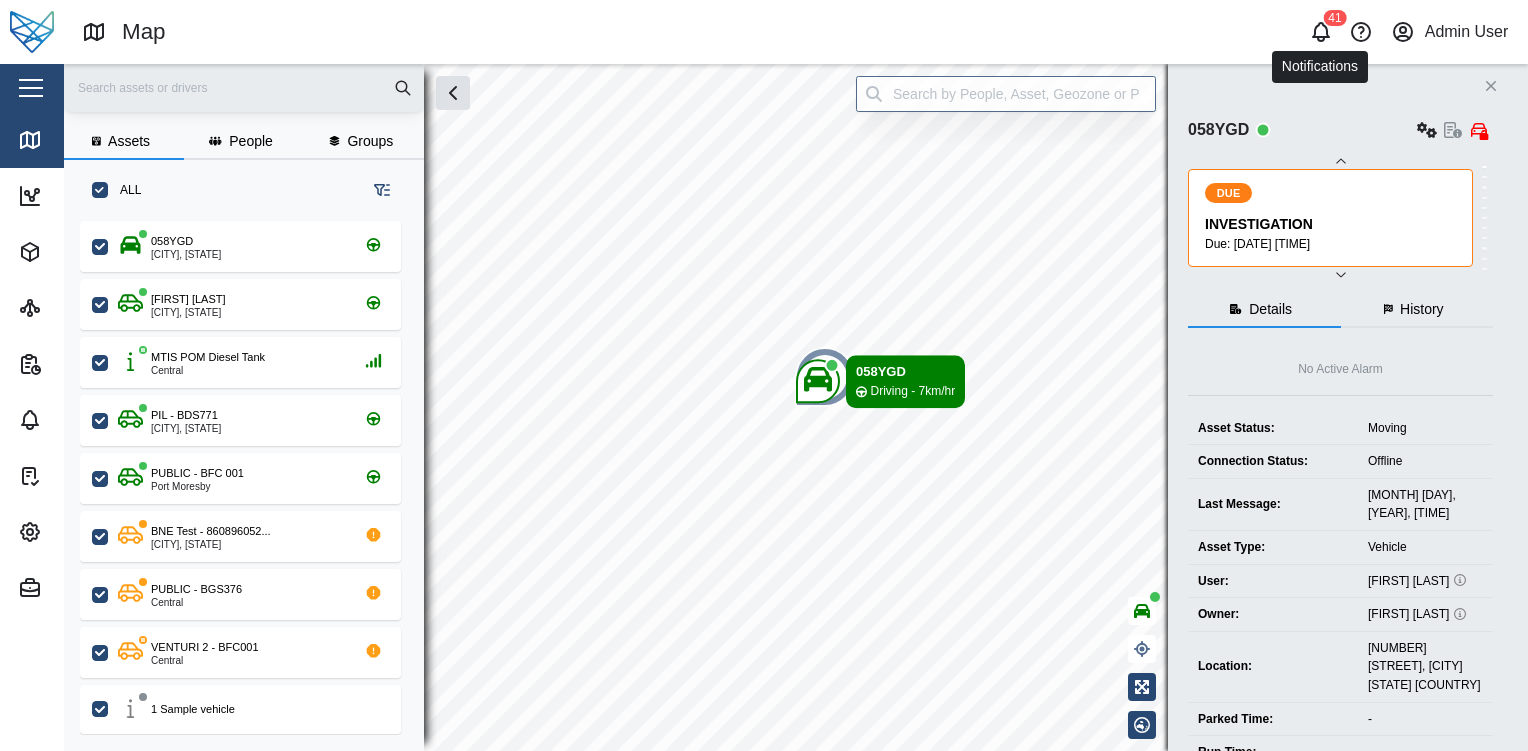 click at bounding box center (1321, 32) 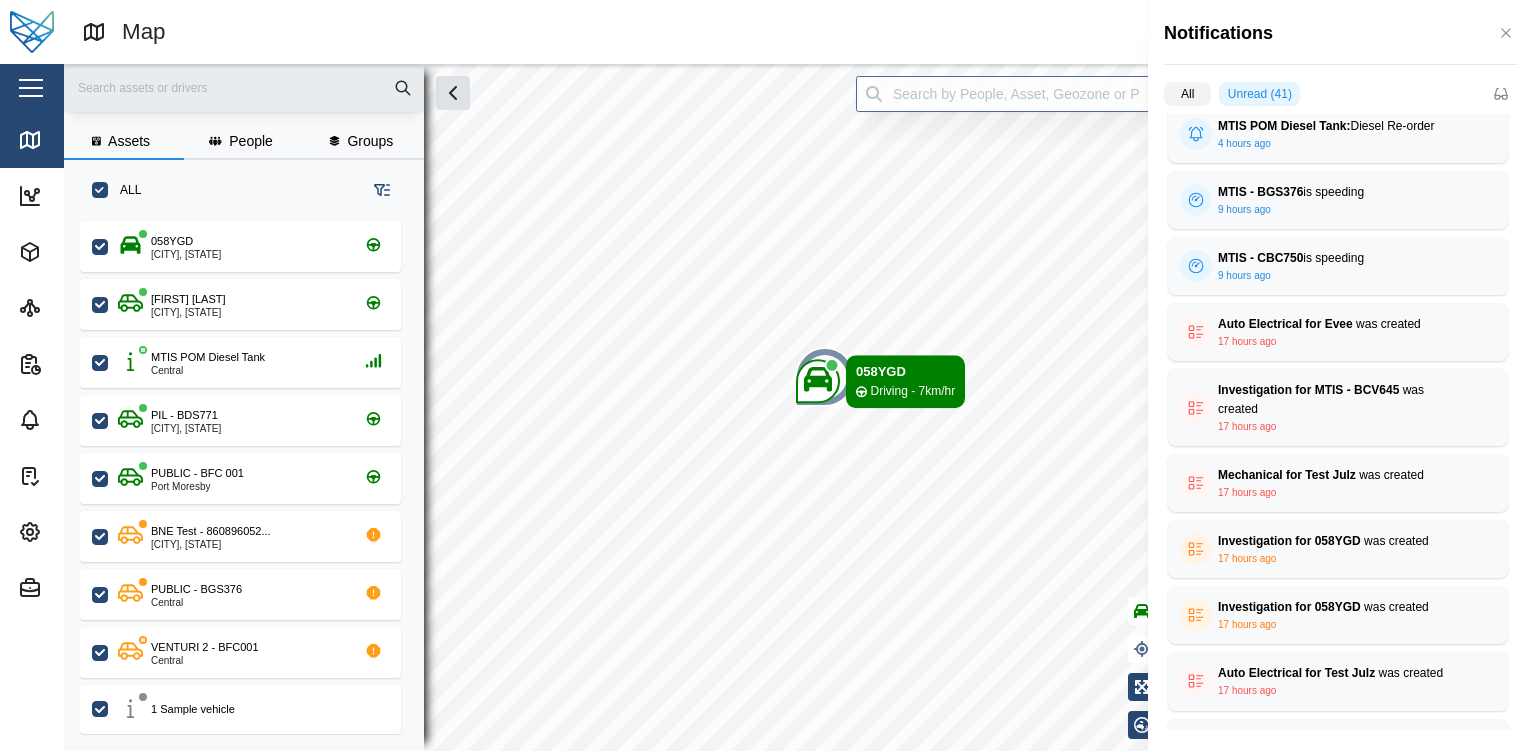 scroll, scrollTop: 292, scrollLeft: 0, axis: vertical 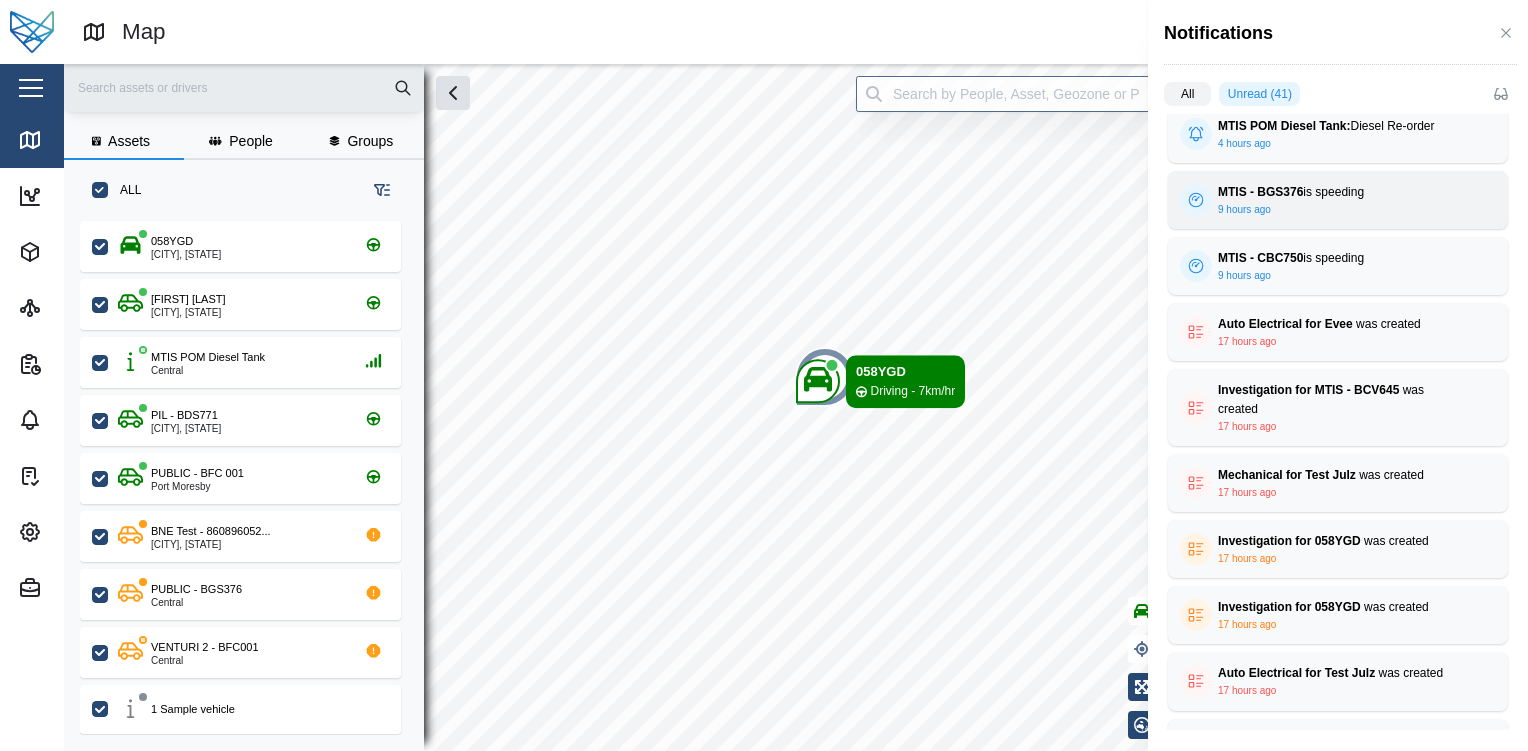 click on "MTIS - BGS376  is speeding" at bounding box center [1338, 192] 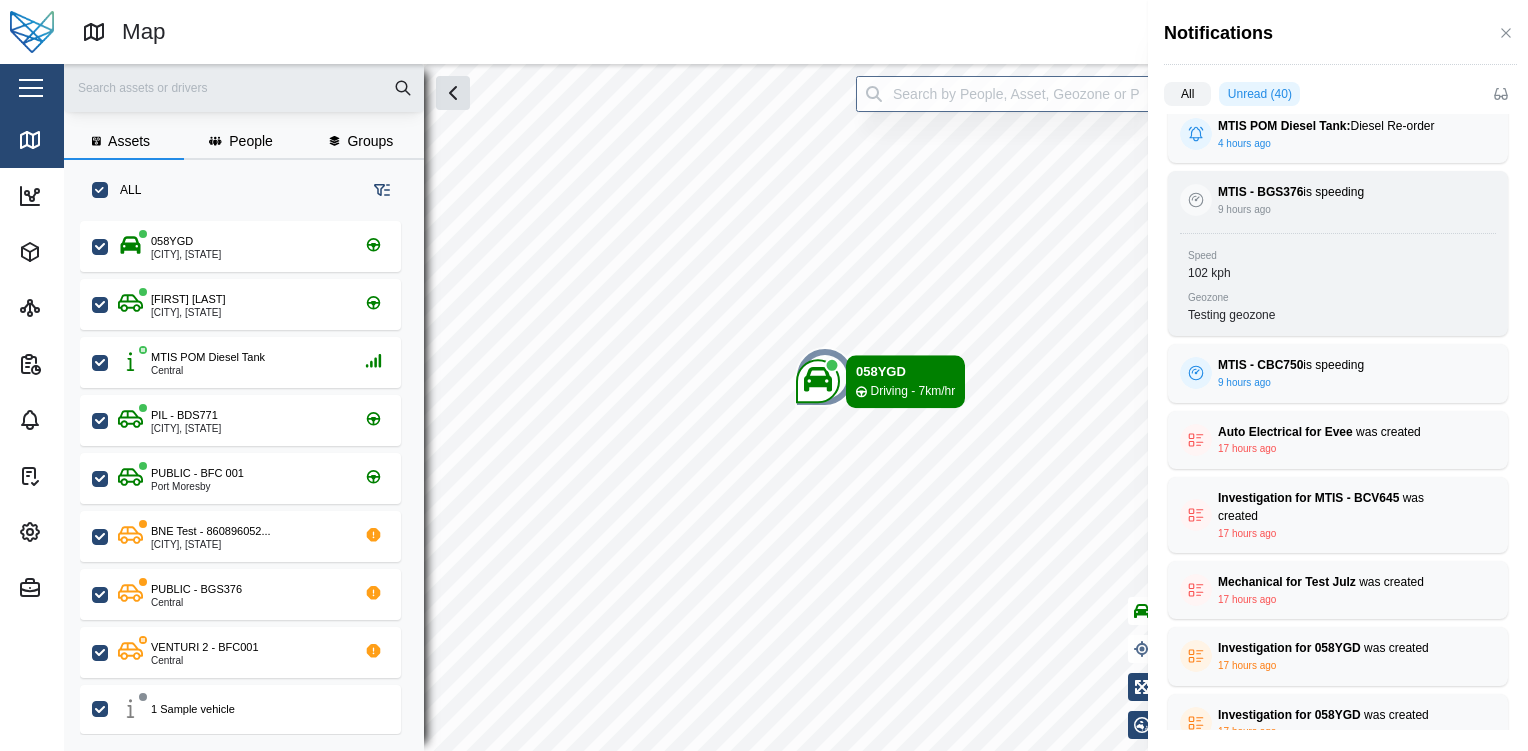 click on "102 kph" at bounding box center (1209, 273) 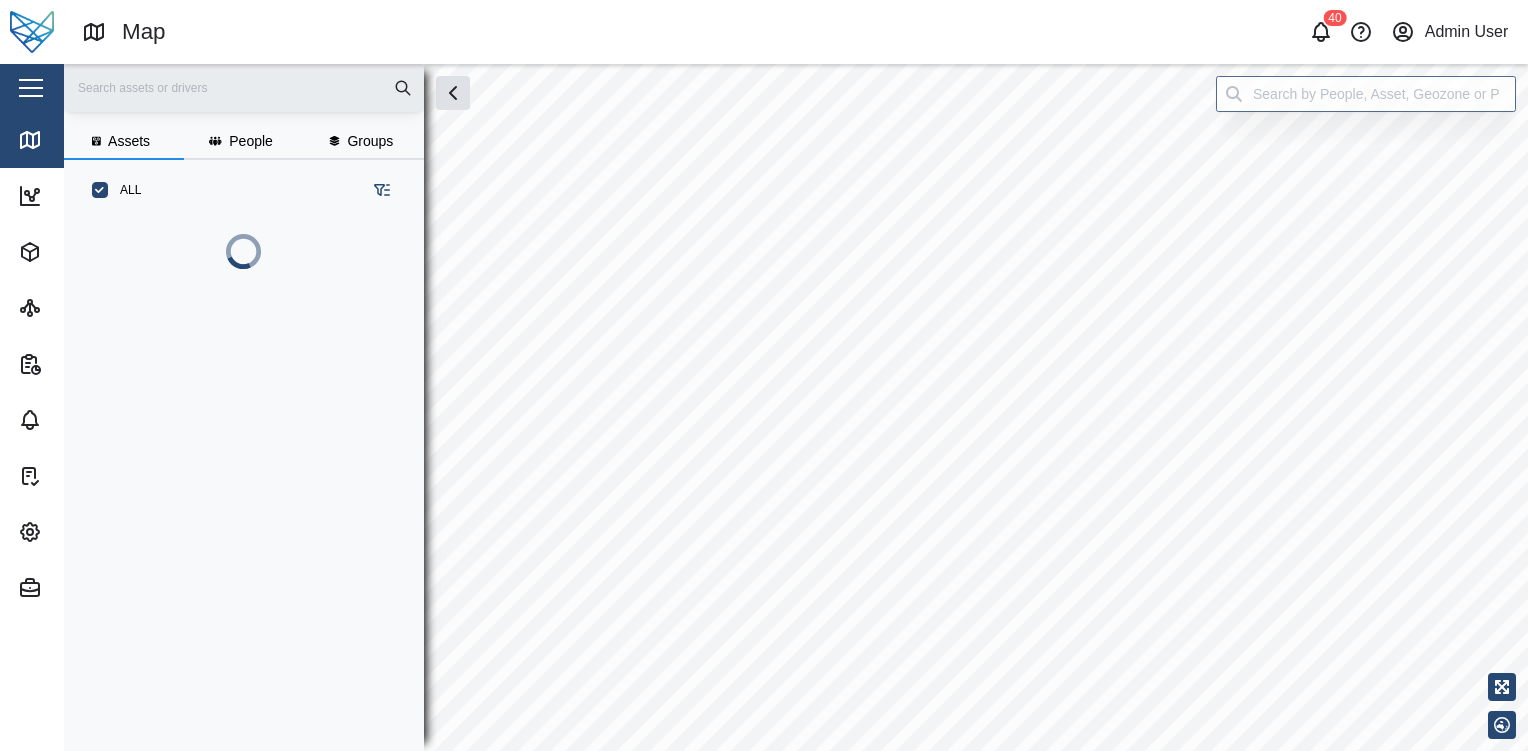 scroll, scrollTop: 0, scrollLeft: 0, axis: both 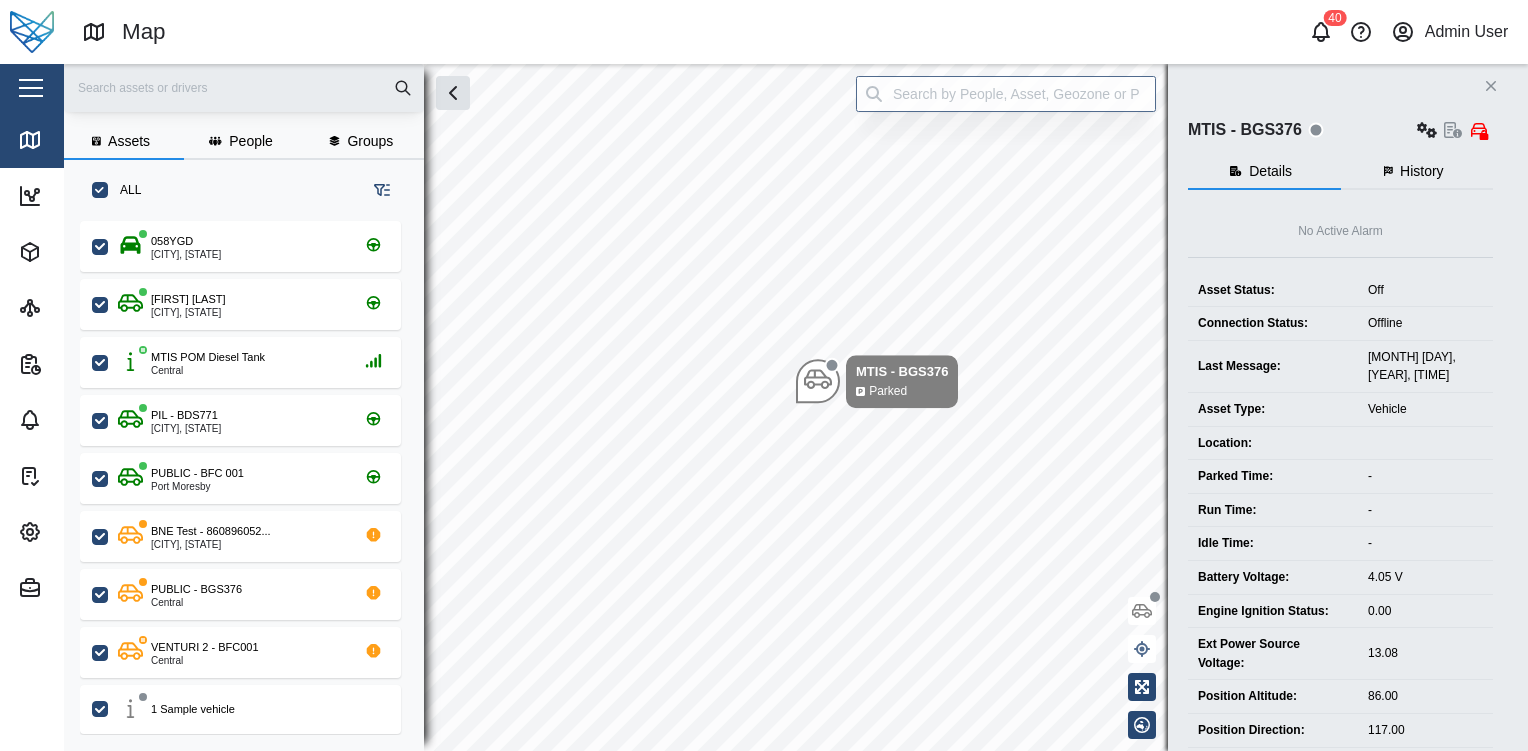 click 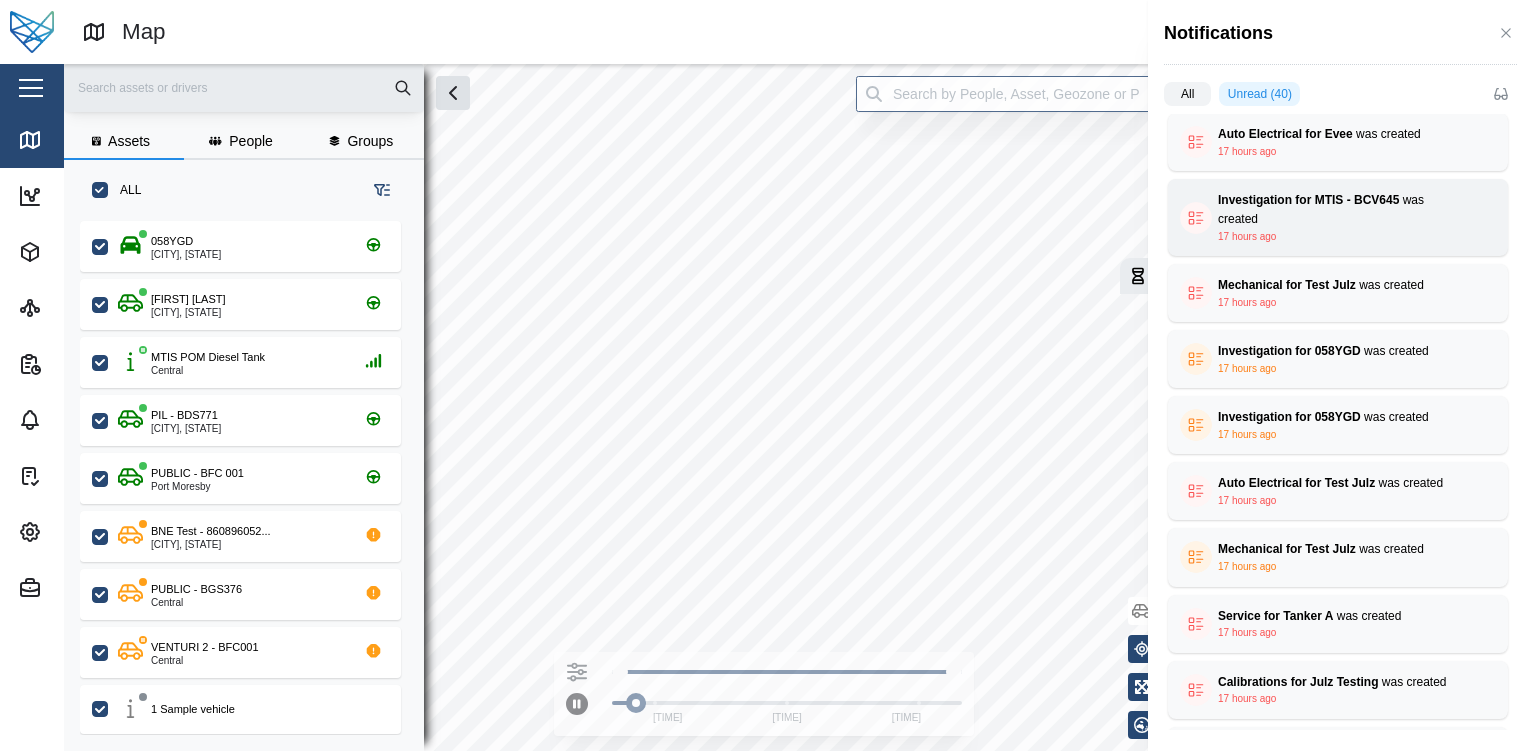scroll, scrollTop: 0, scrollLeft: 0, axis: both 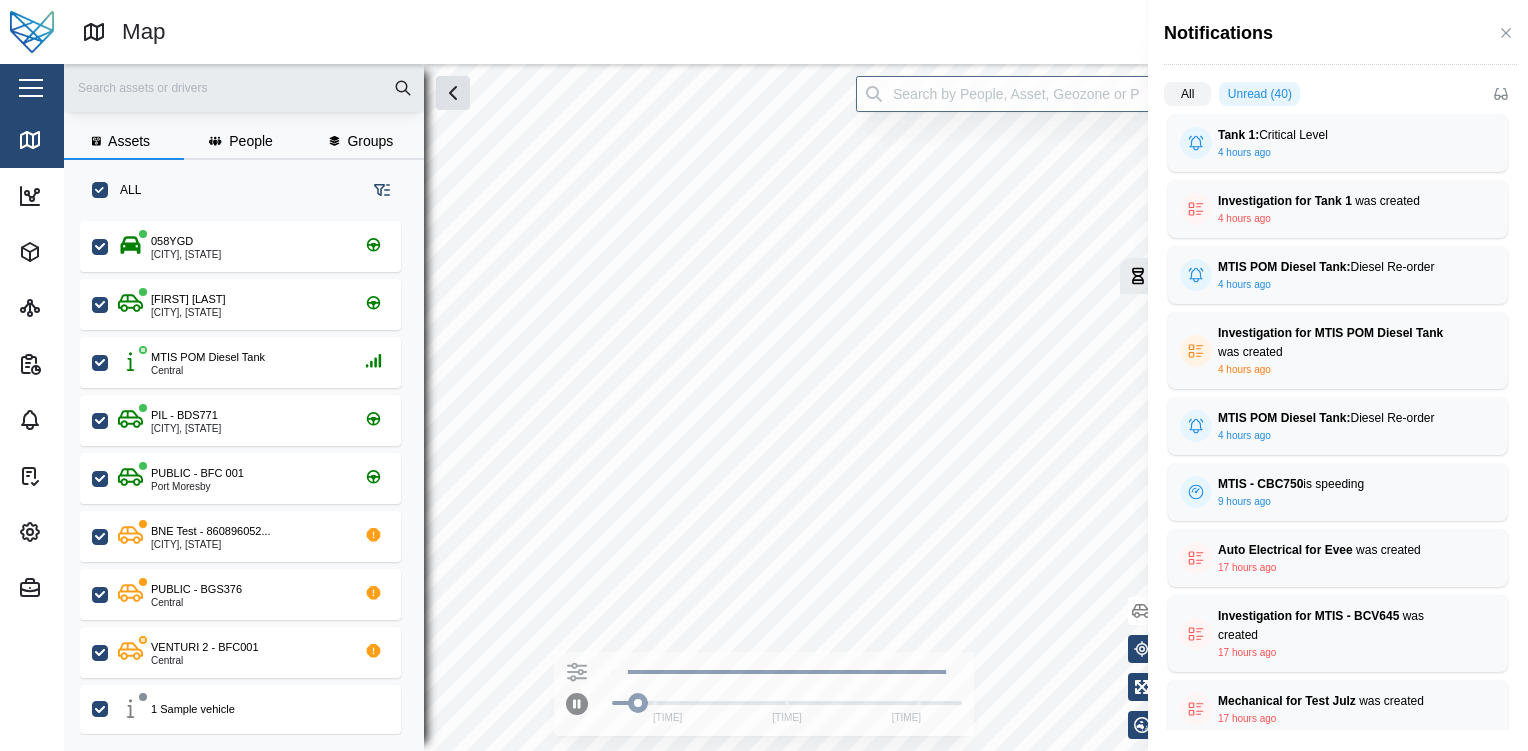 click on "All" at bounding box center [1187, 94] 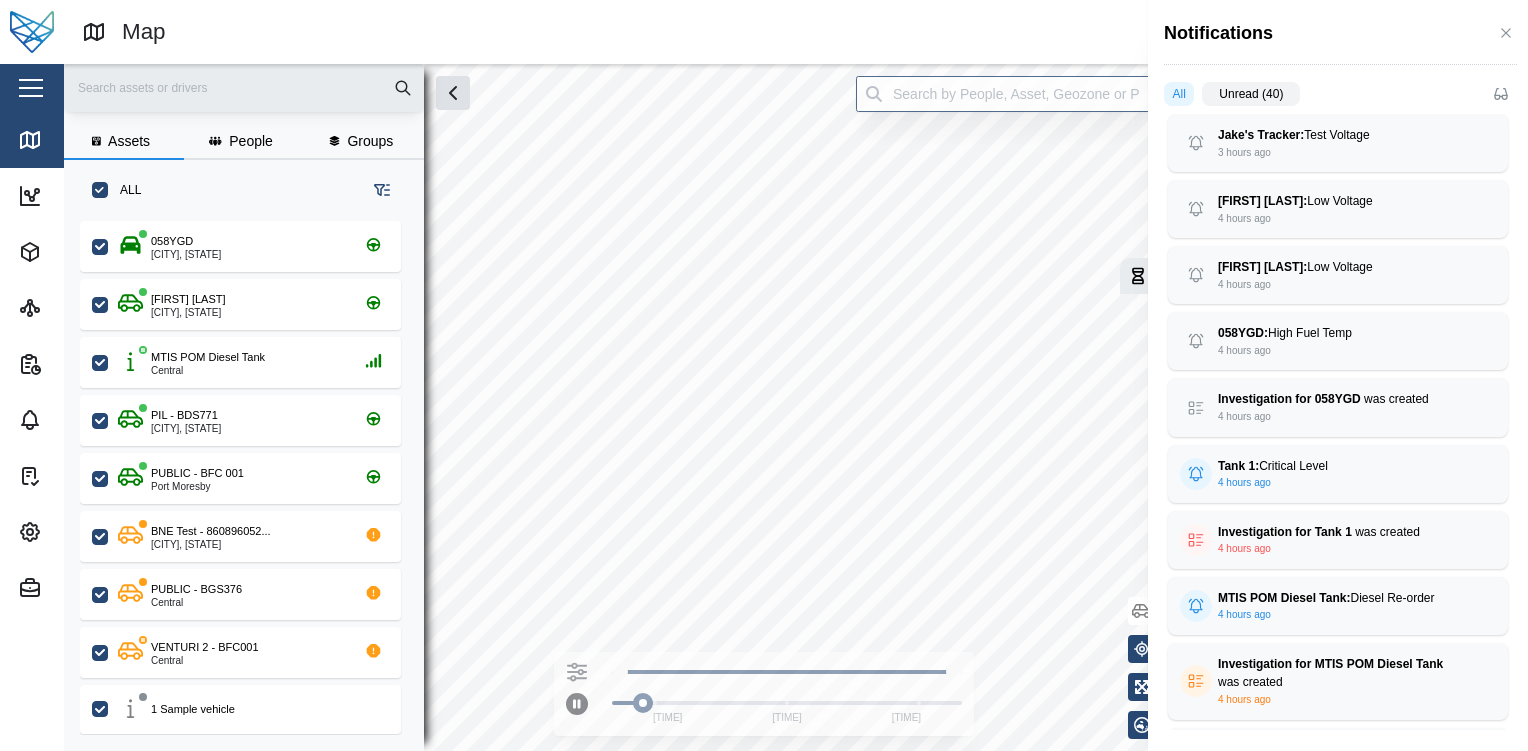scroll, scrollTop: 108, scrollLeft: 0, axis: vertical 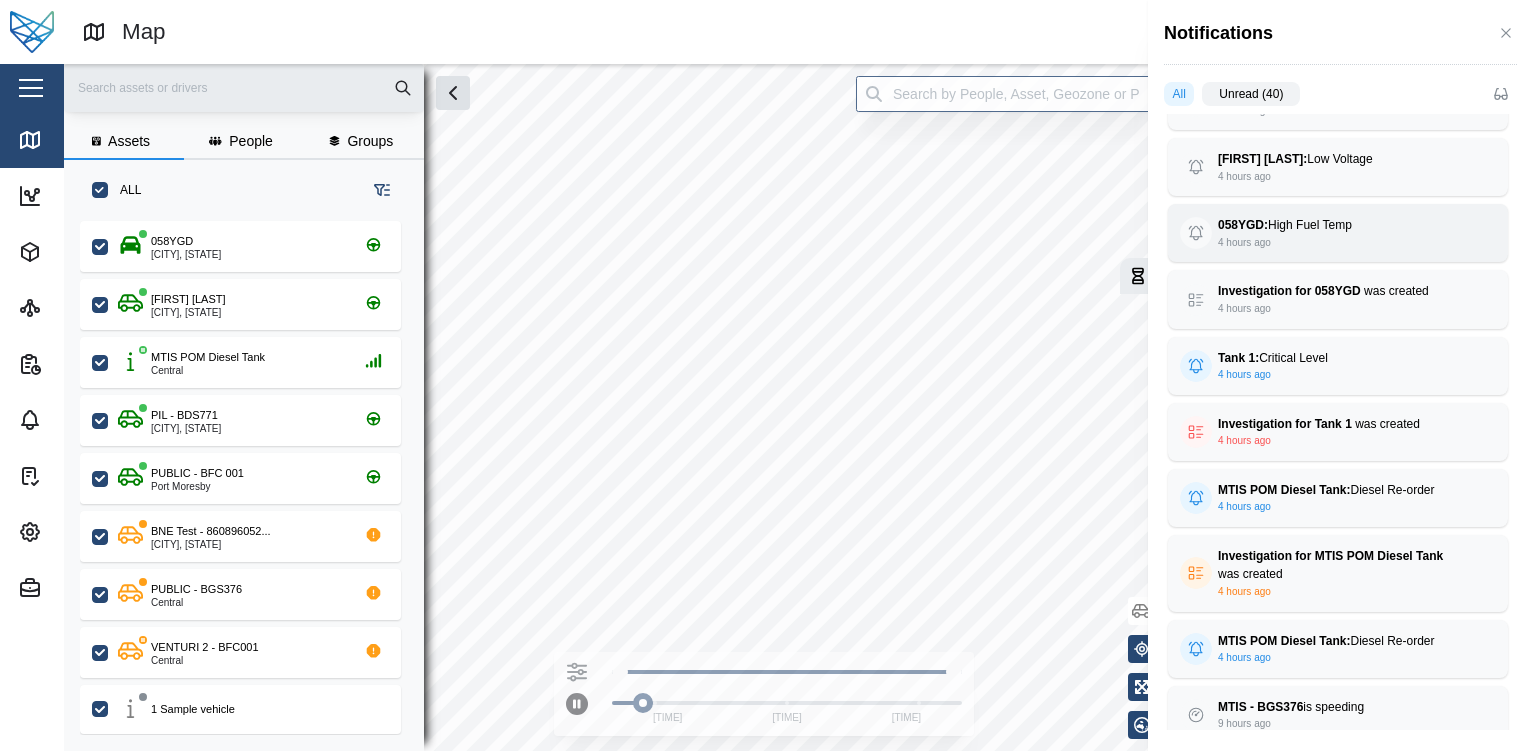 click on "058YGD:  High Fuel Temp 4 hours ago Fuel temperature 0.310 Alarm High Fuel Temp Site Name Default Site" at bounding box center [1338, 233] 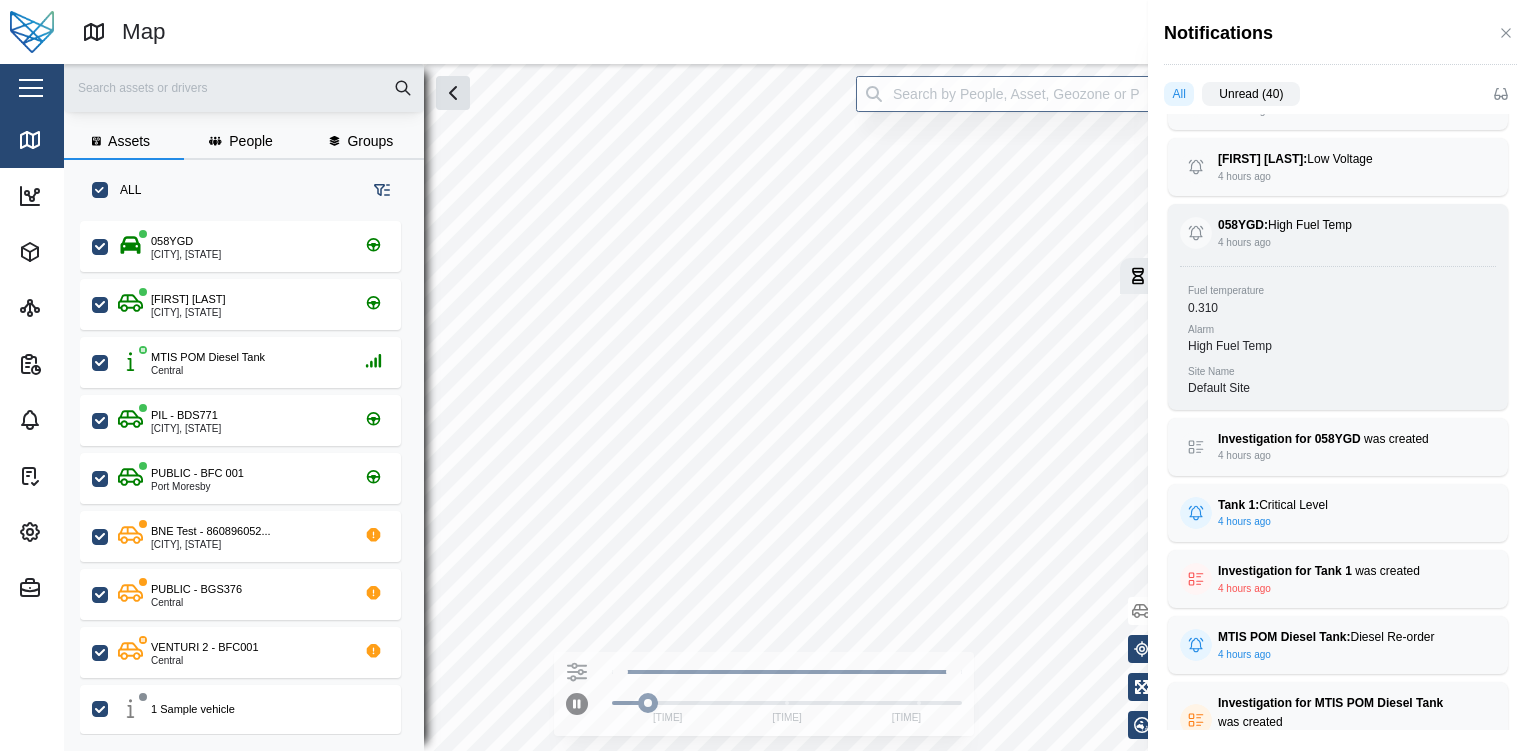 click on "High Fuel Temp" at bounding box center (1230, 346) 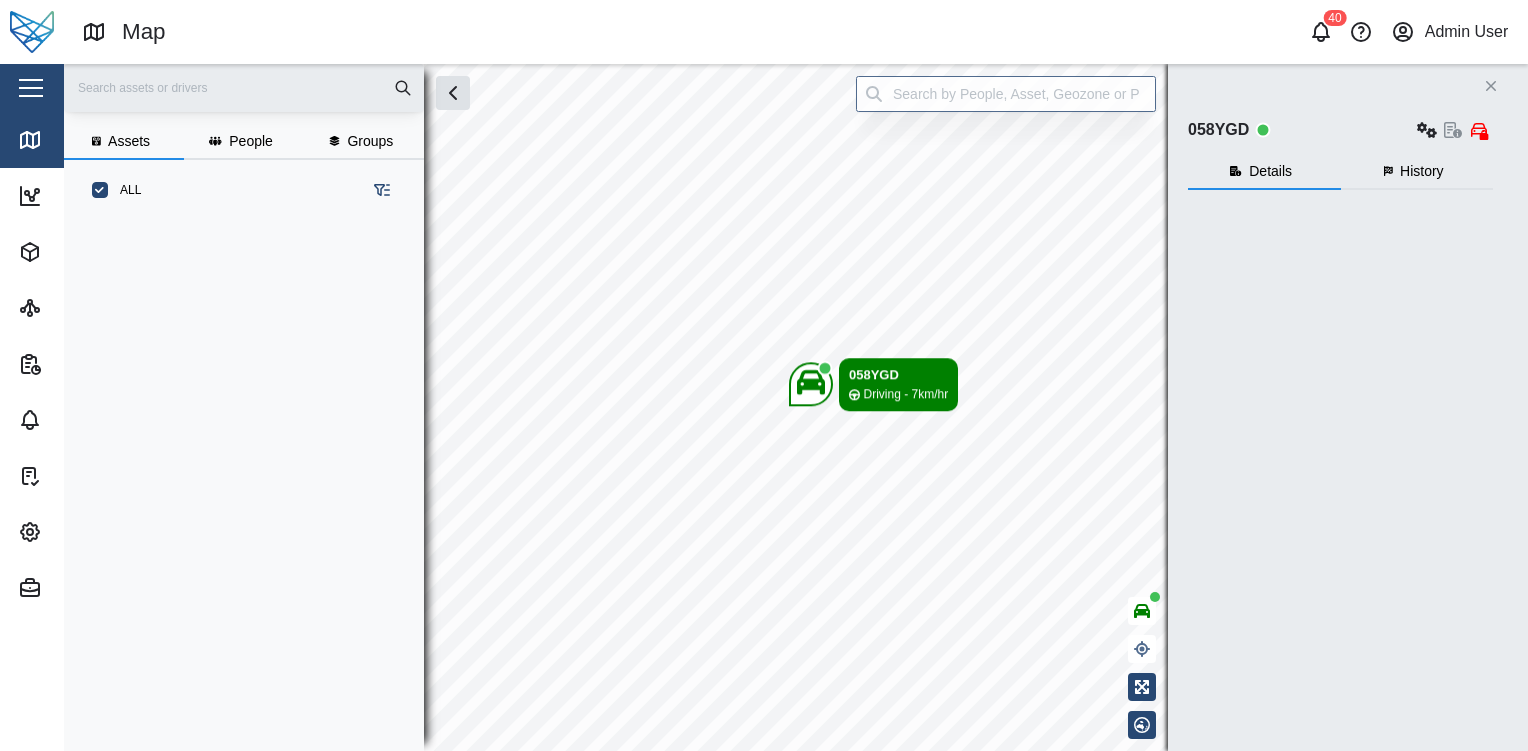 scroll, scrollTop: 0, scrollLeft: 0, axis: both 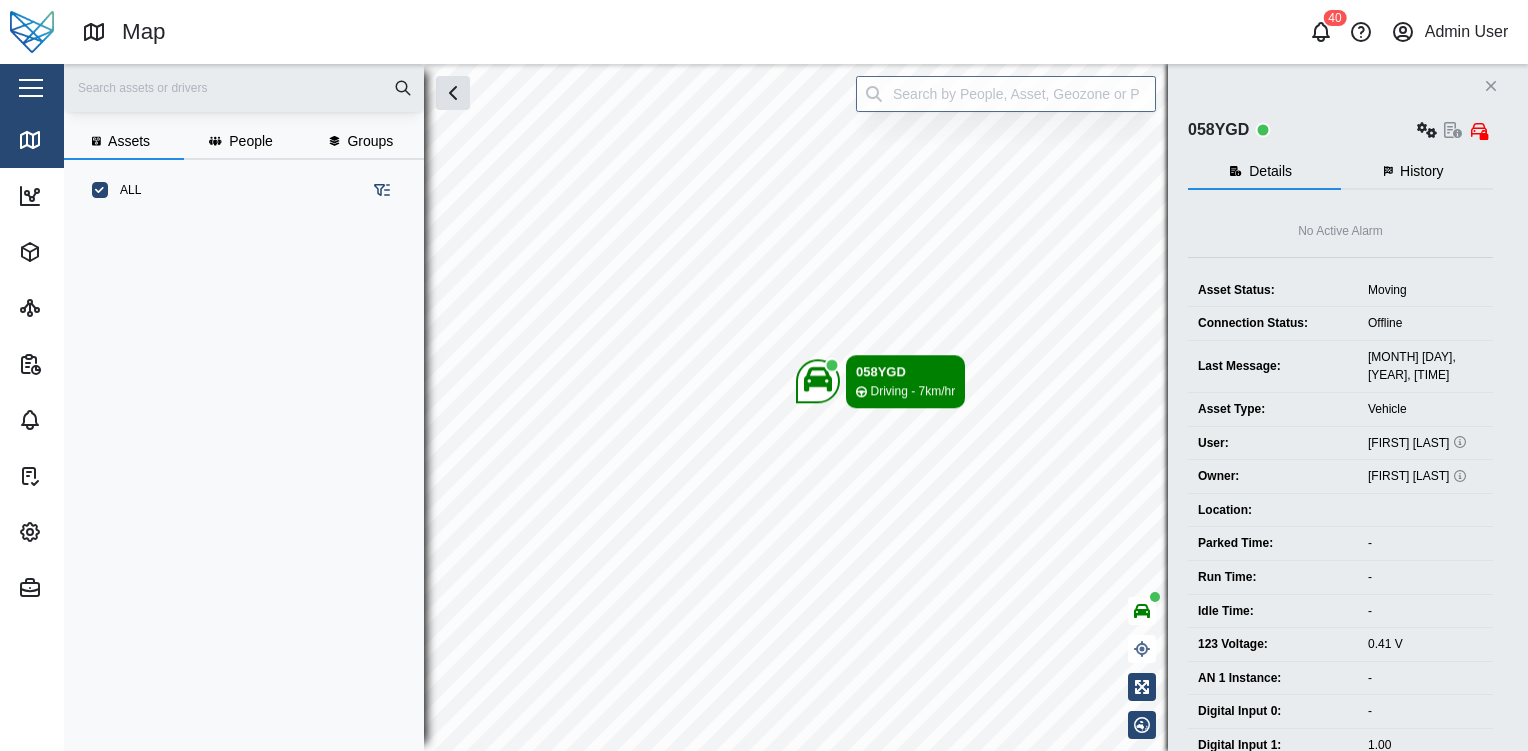 click 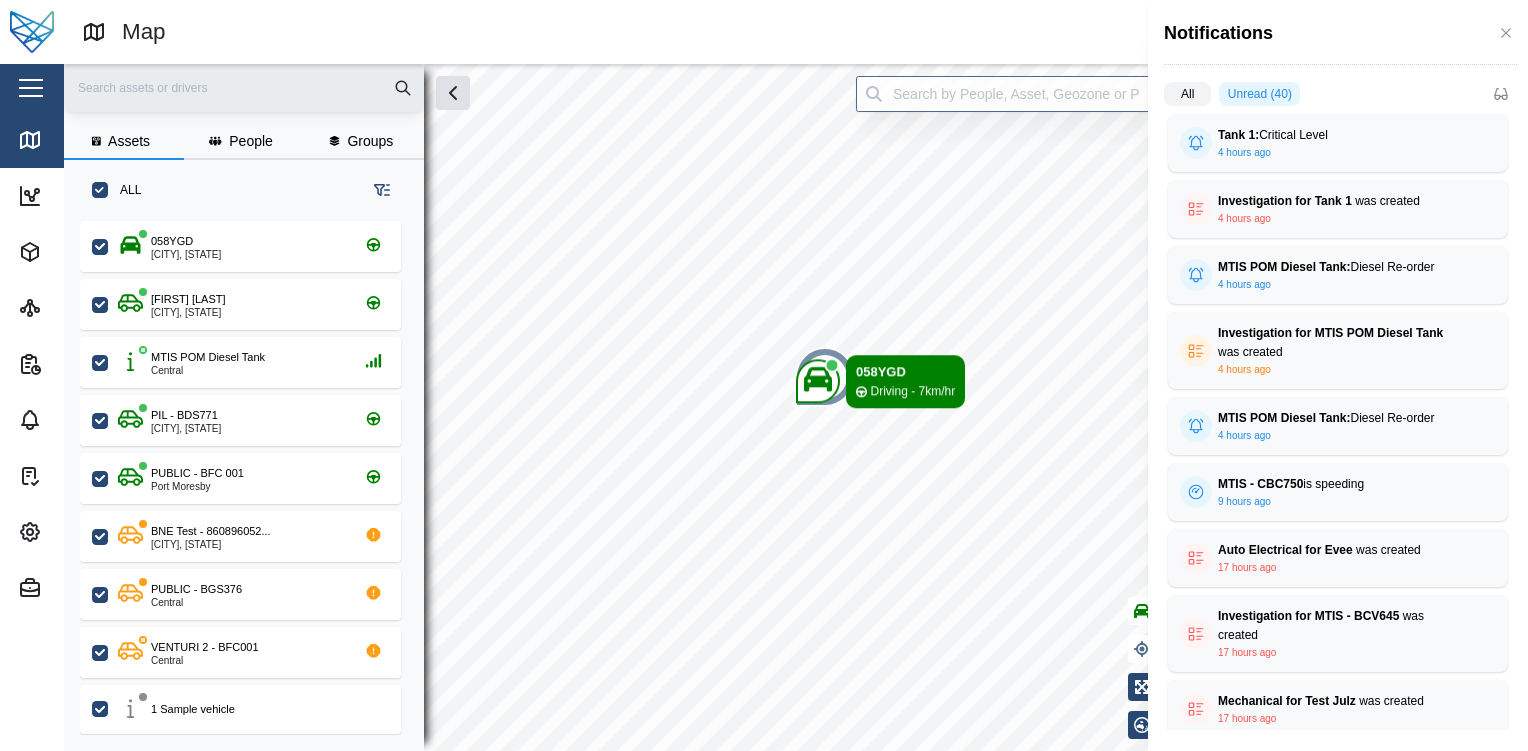 click on "All" at bounding box center (1187, 94) 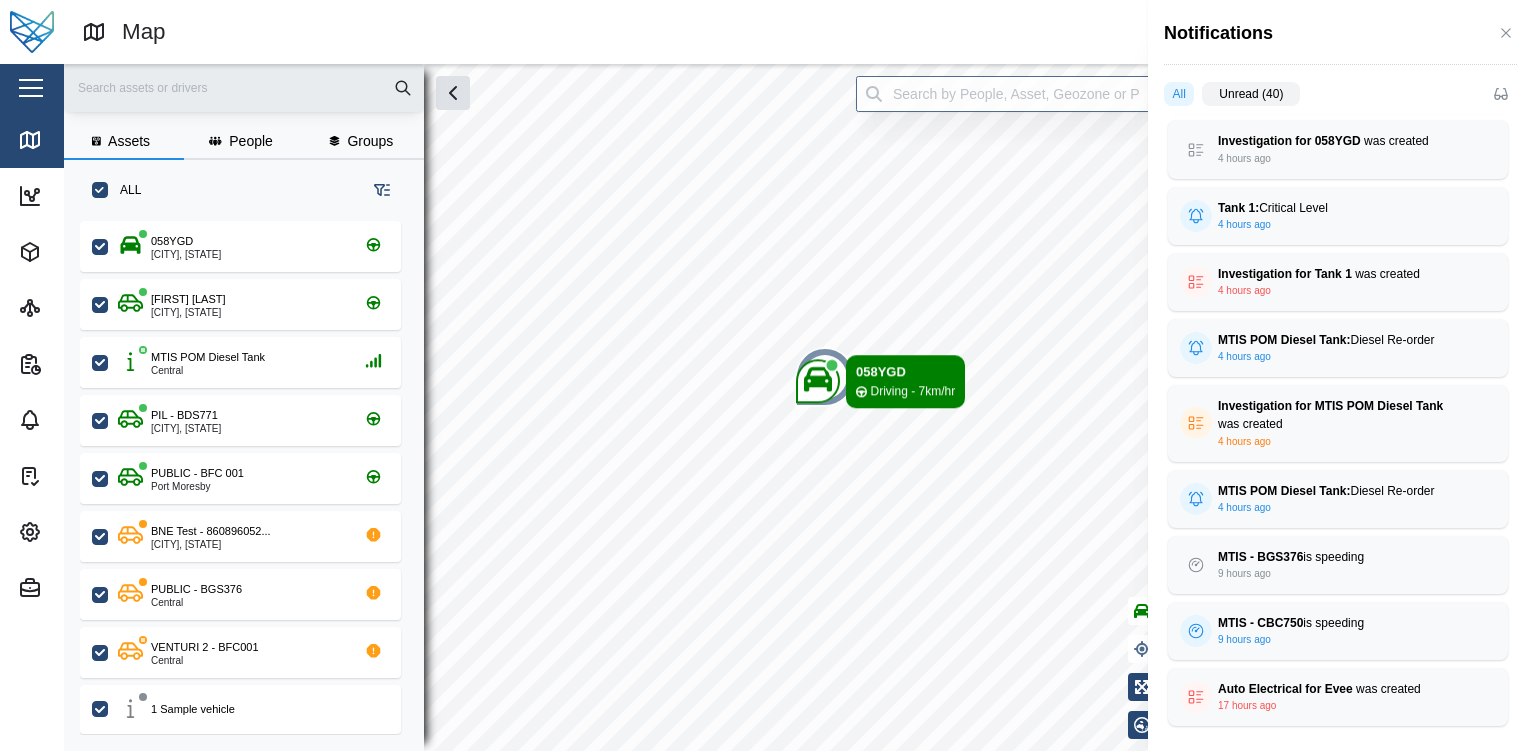 scroll, scrollTop: 260, scrollLeft: 0, axis: vertical 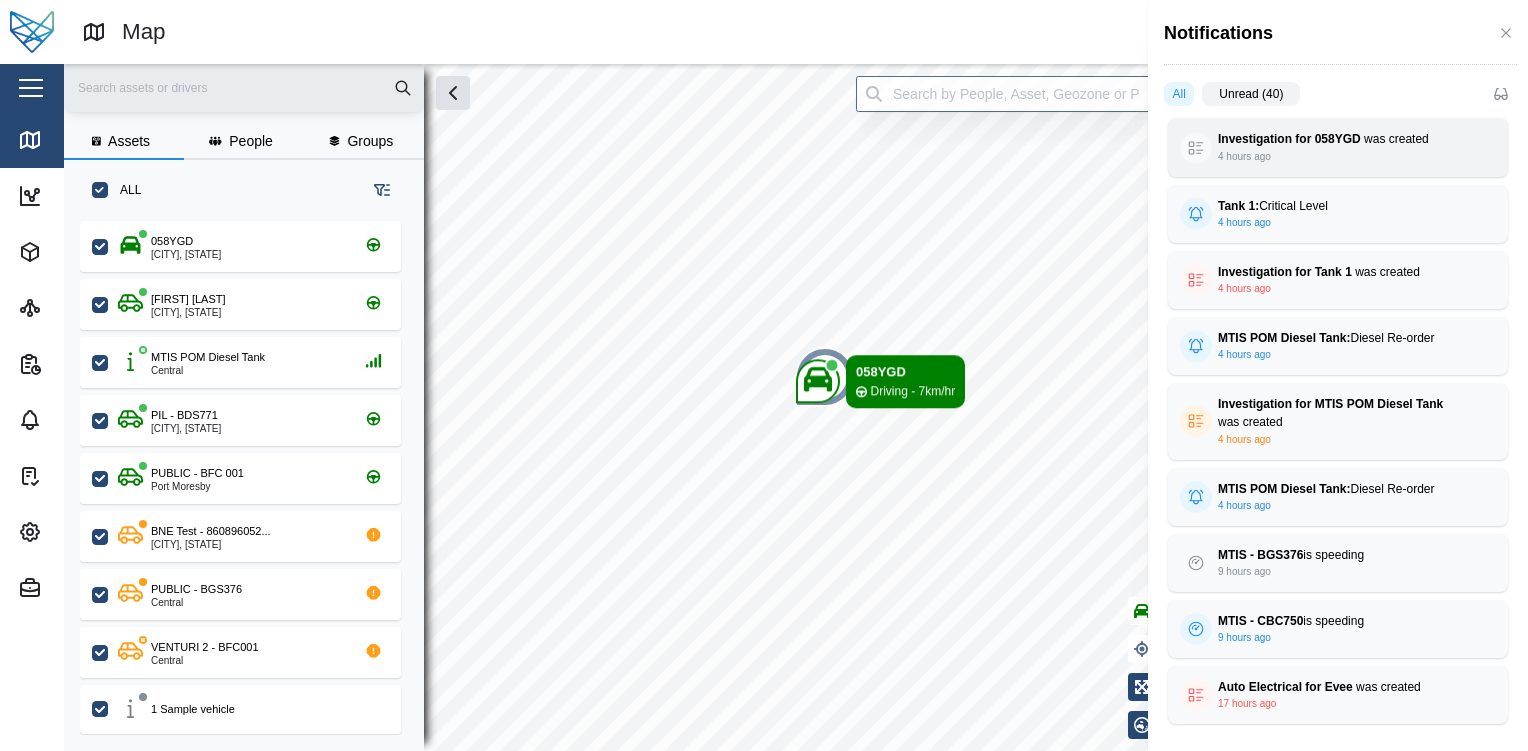 click on "Investigation for 058YGD   was created" at bounding box center [1338, 139] 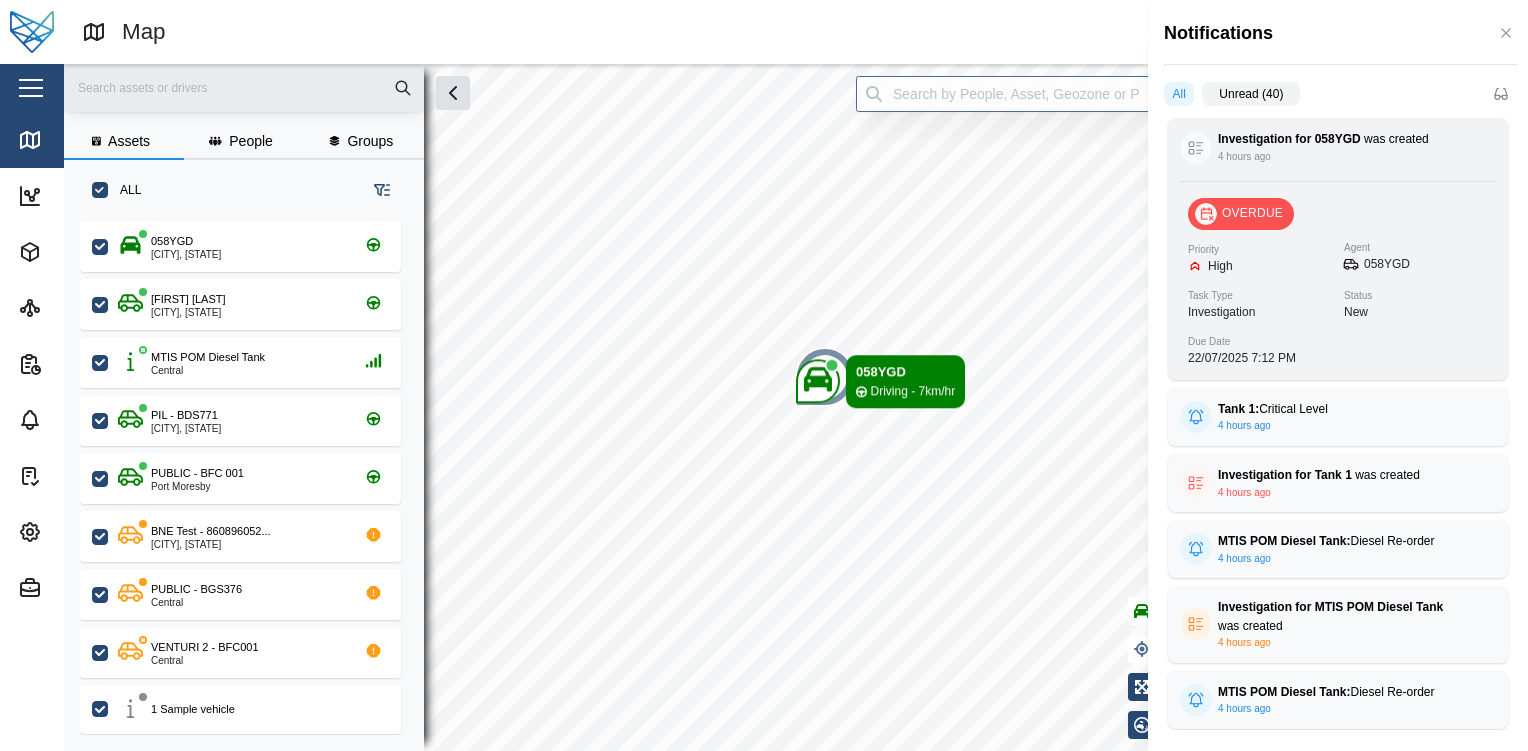 click on "Agent" at bounding box center [1416, 248] 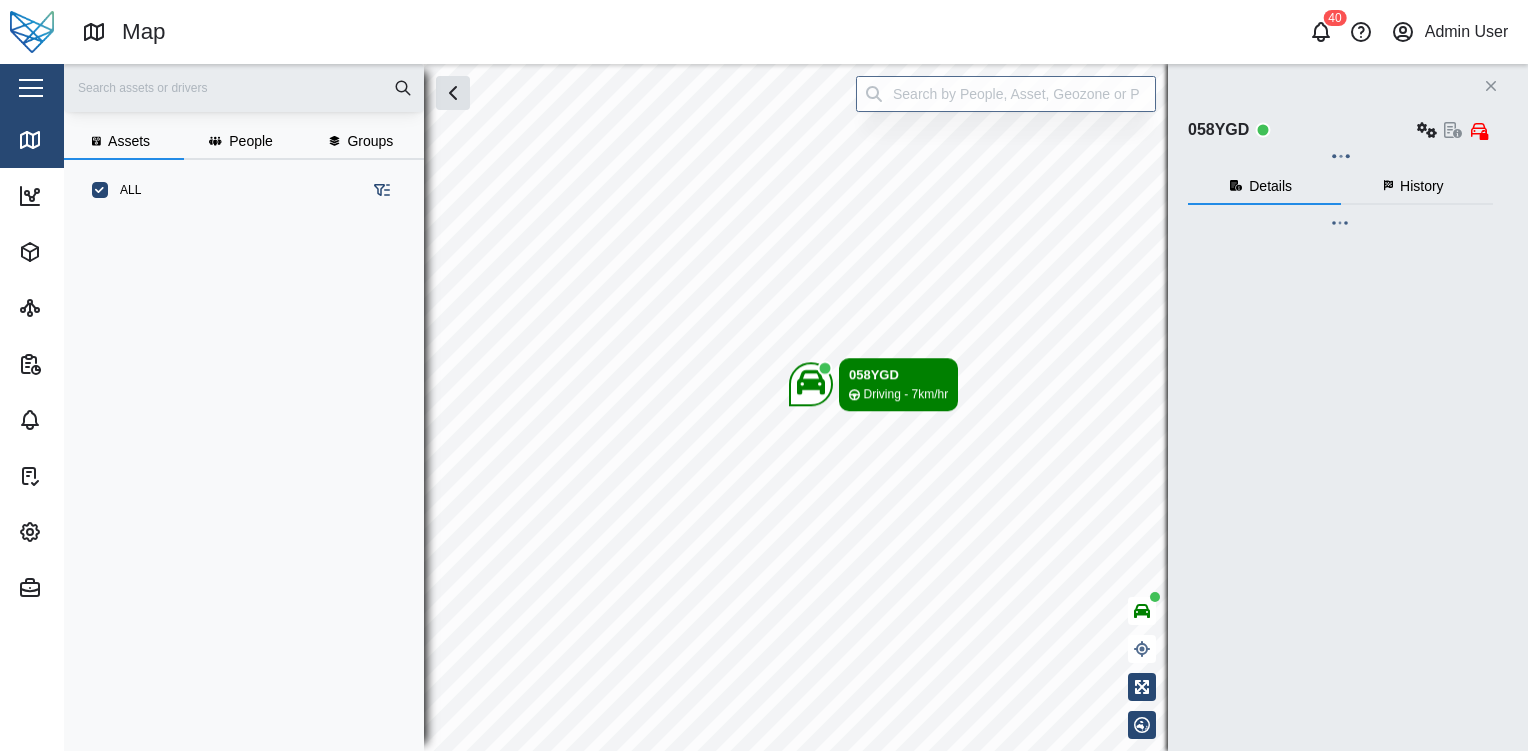 scroll, scrollTop: 0, scrollLeft: 0, axis: both 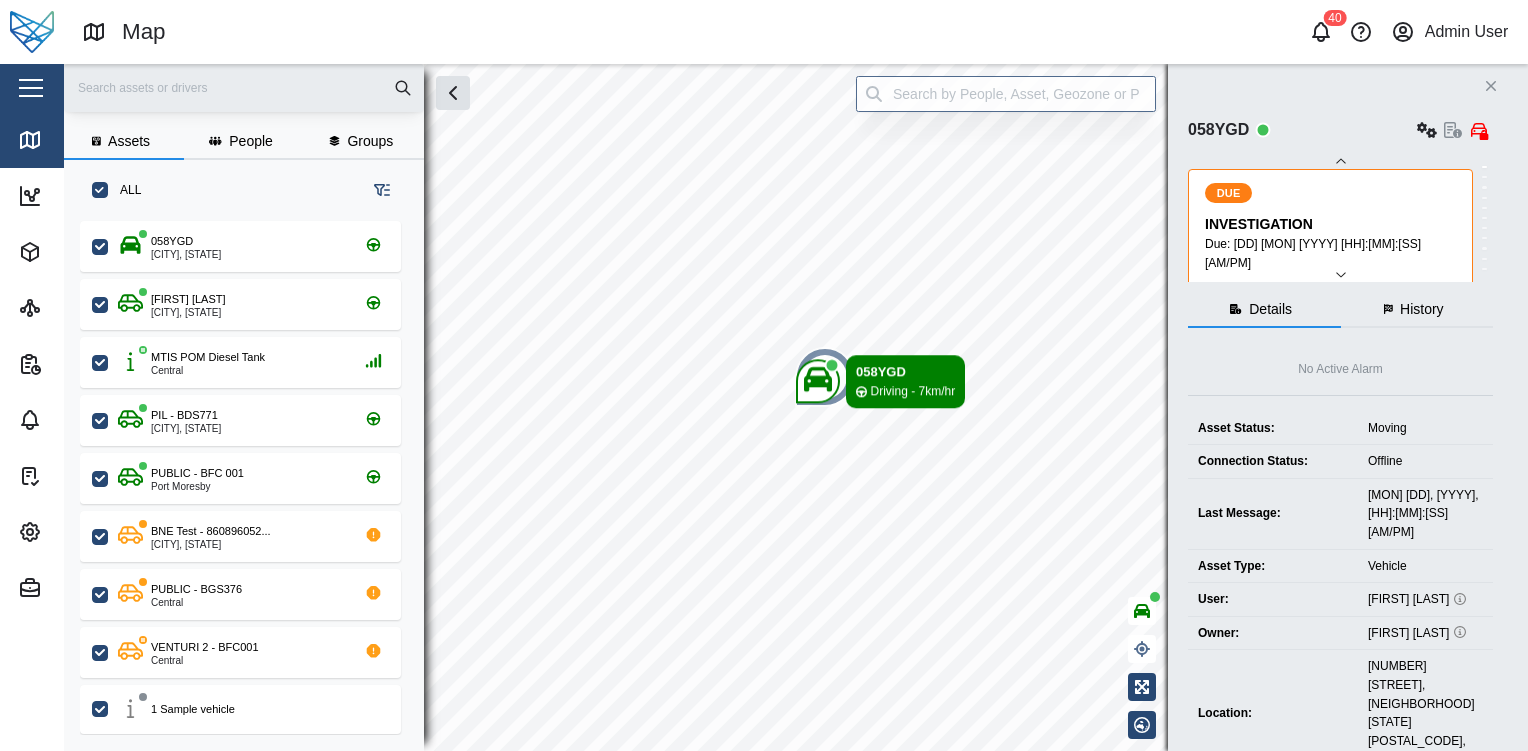drag, startPoint x: 824, startPoint y: 0, endPoint x: 937, endPoint y: 12, distance: 113.63538 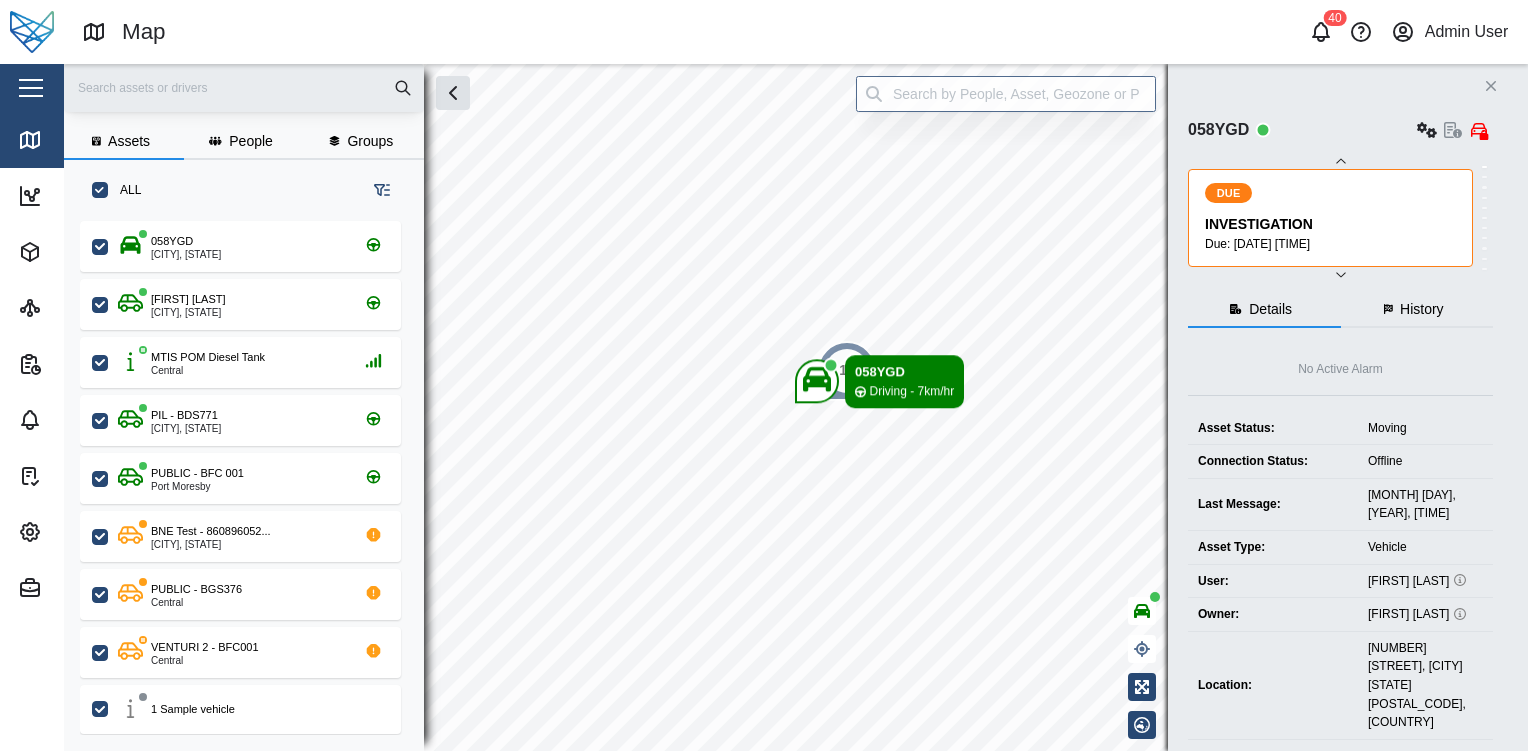scroll, scrollTop: 0, scrollLeft: 0, axis: both 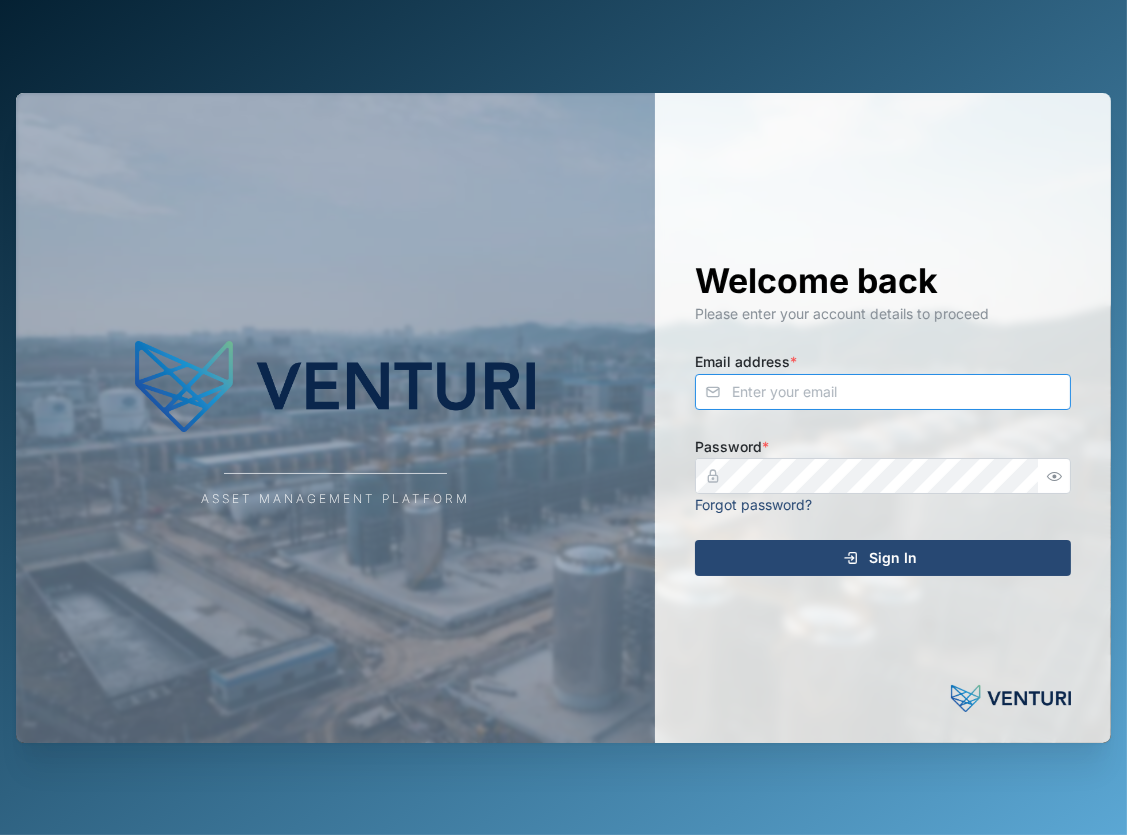 type on "fe-test-admin@venturi.io" 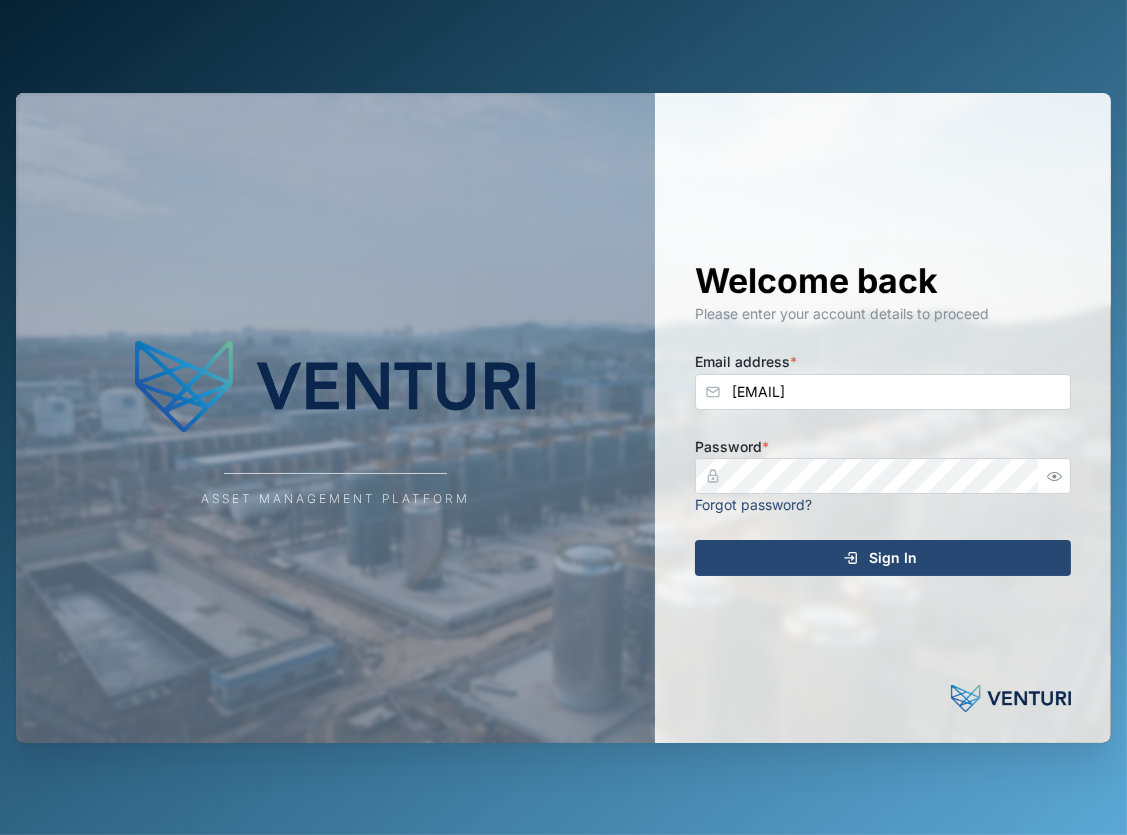 click on "Sign In" at bounding box center [880, 558] 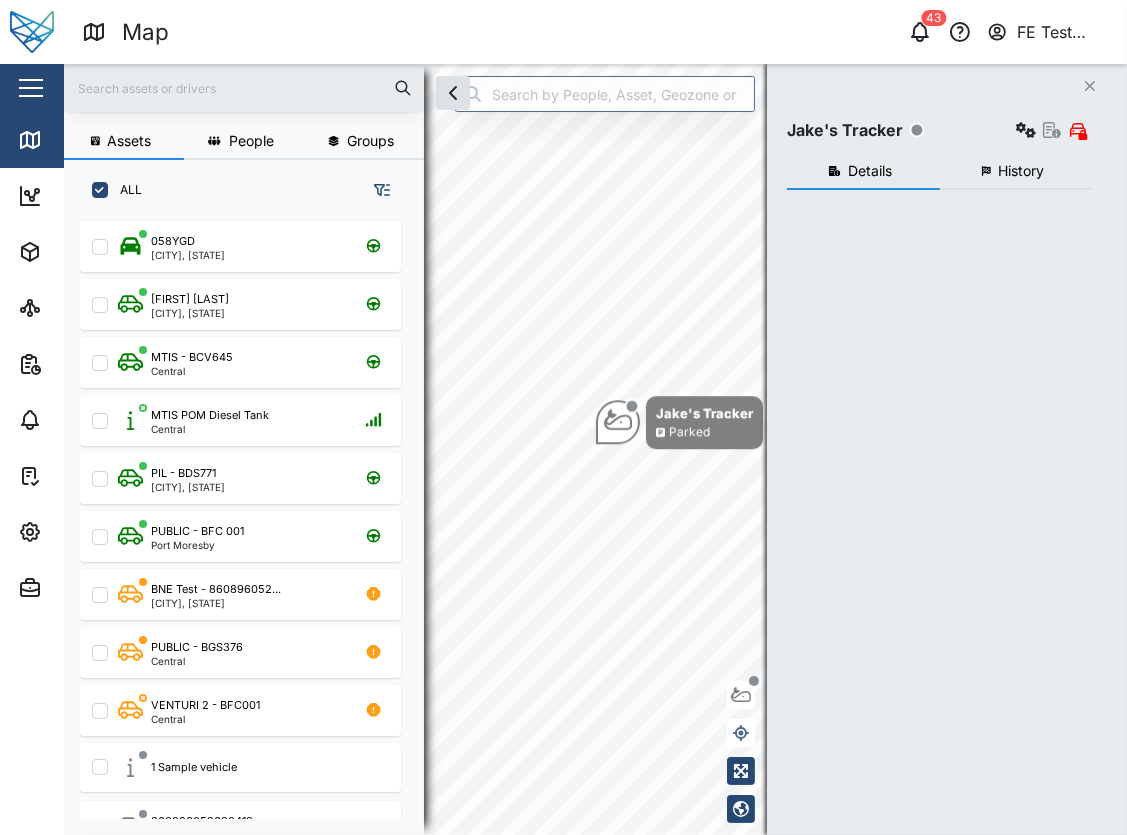scroll, scrollTop: 18, scrollLeft: 17, axis: both 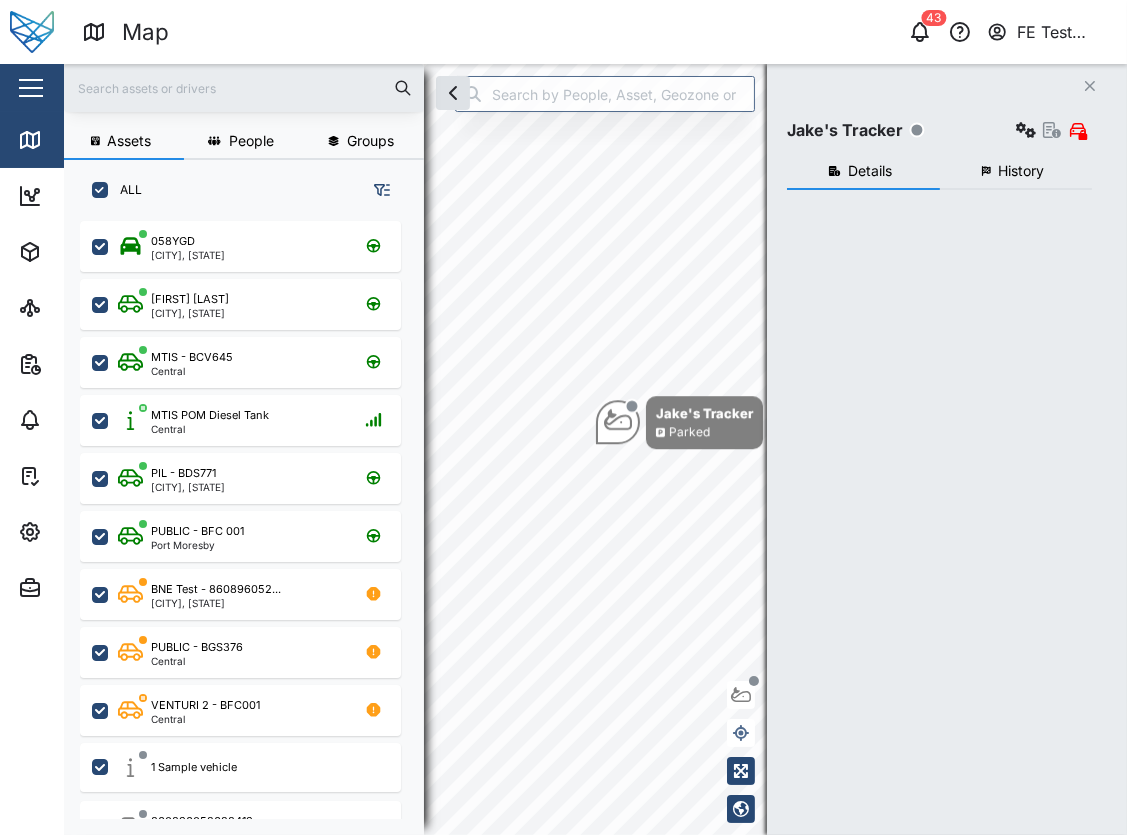 checkbox on "true" 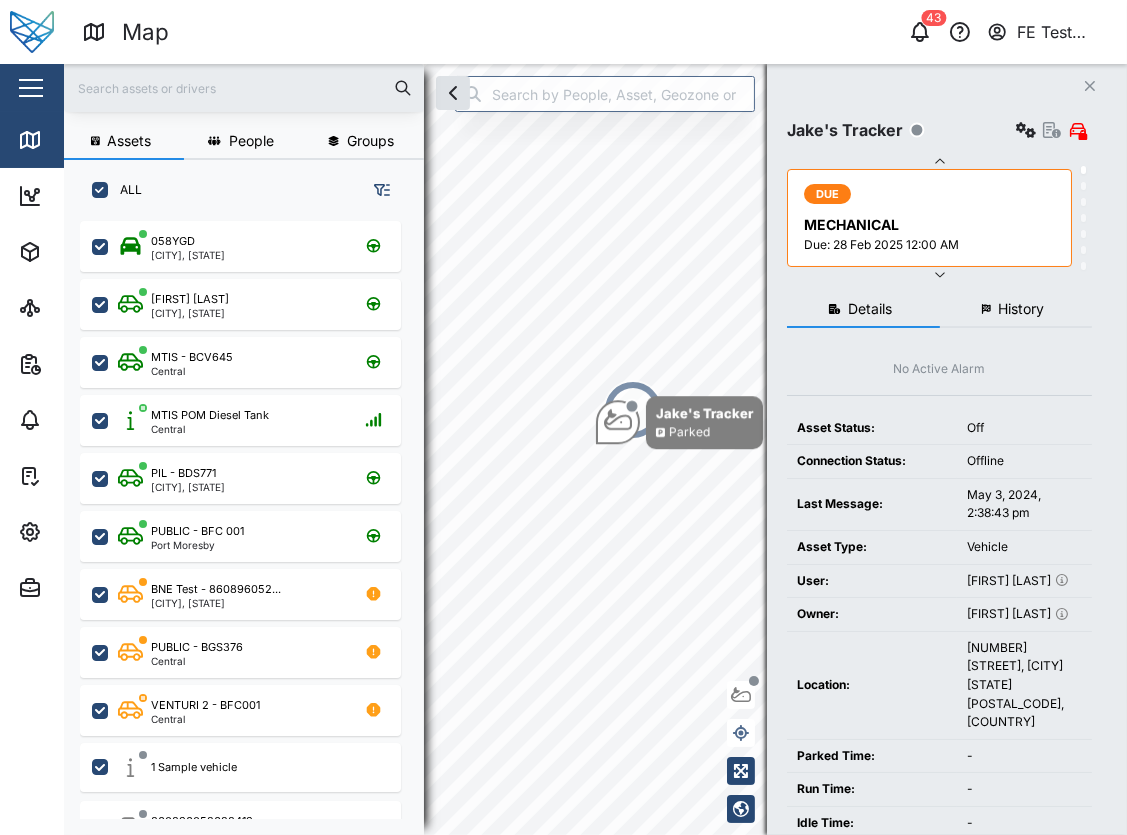 click 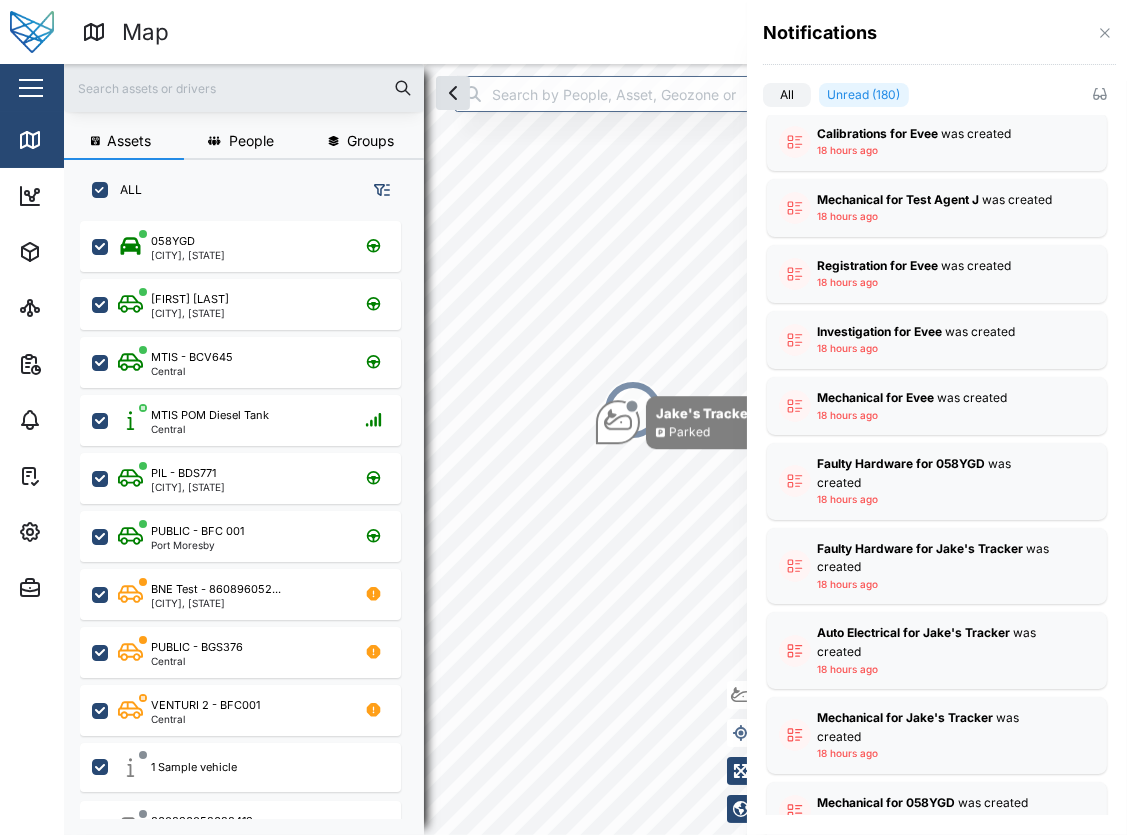 scroll, scrollTop: 0, scrollLeft: 0, axis: both 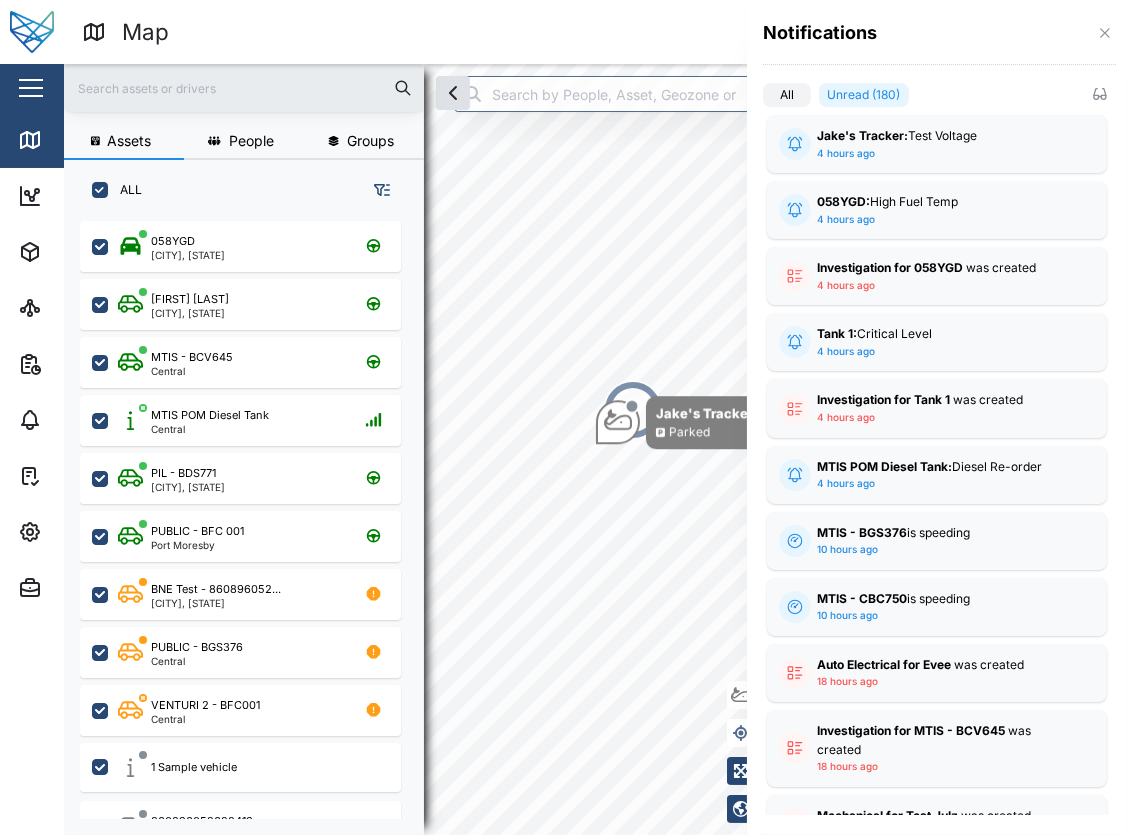 type 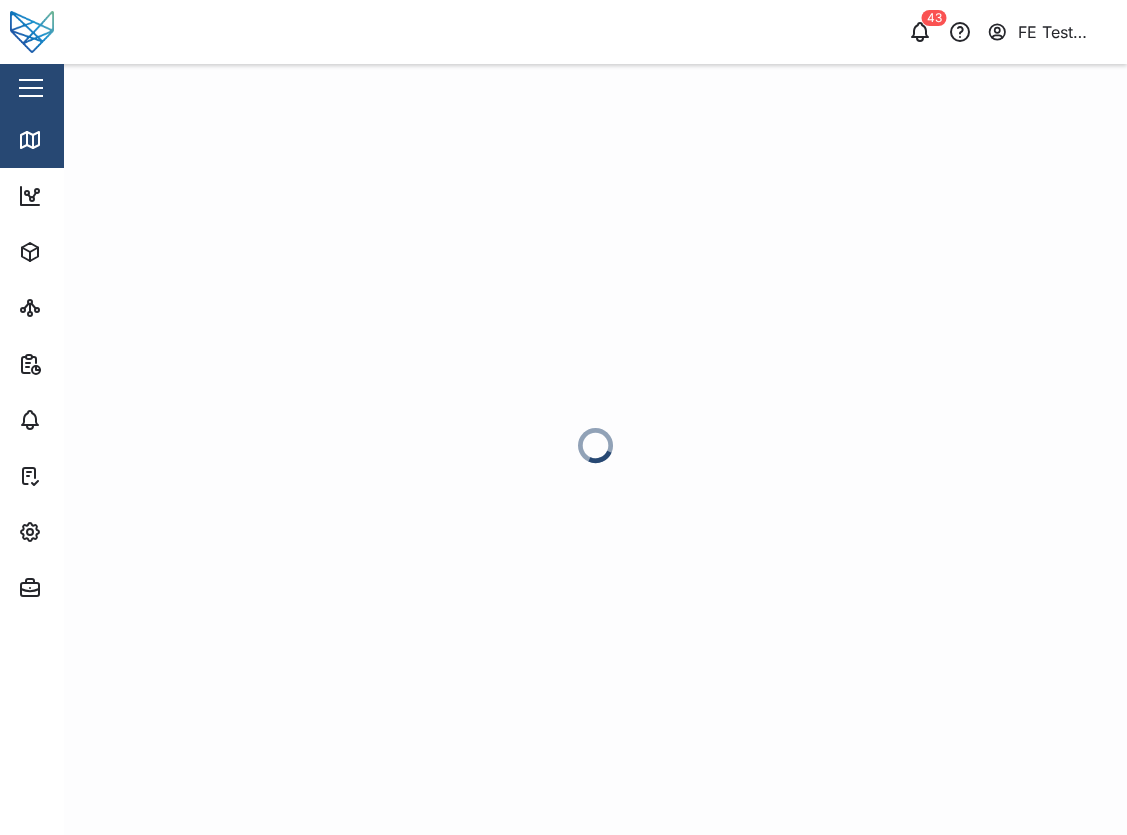 scroll, scrollTop: 0, scrollLeft: 0, axis: both 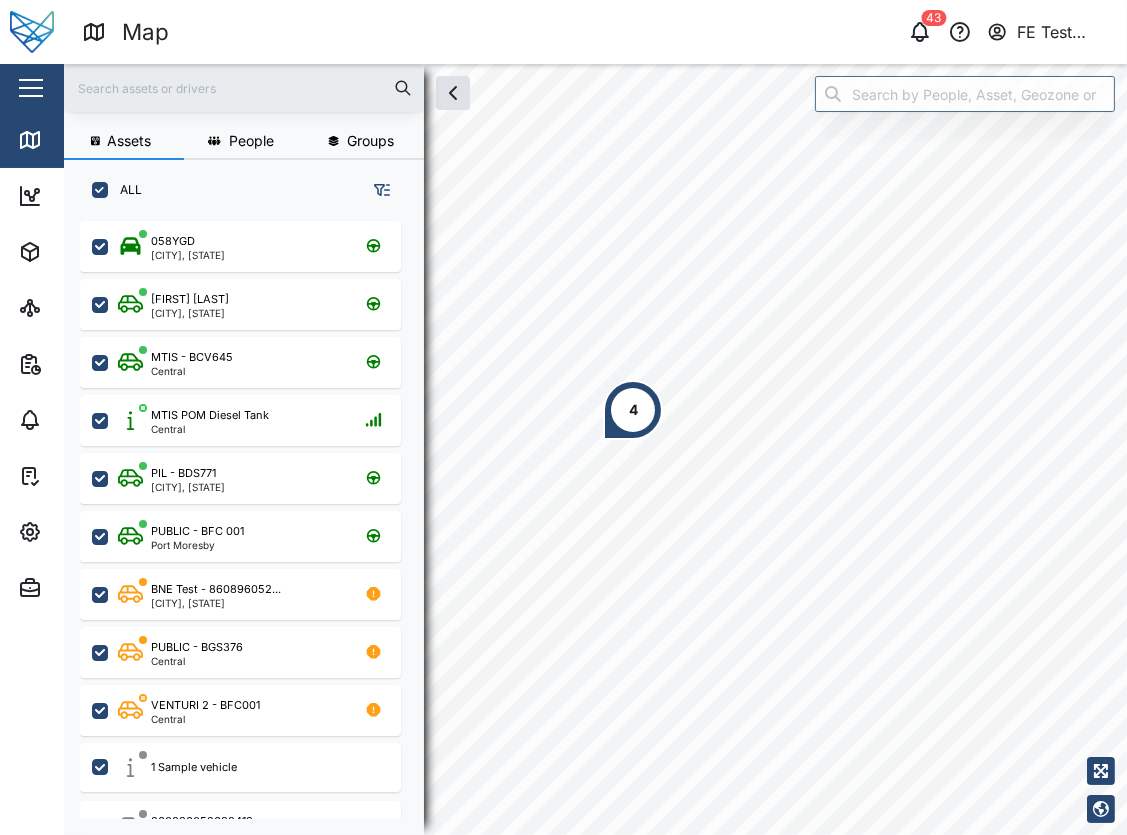 click at bounding box center [920, 32] 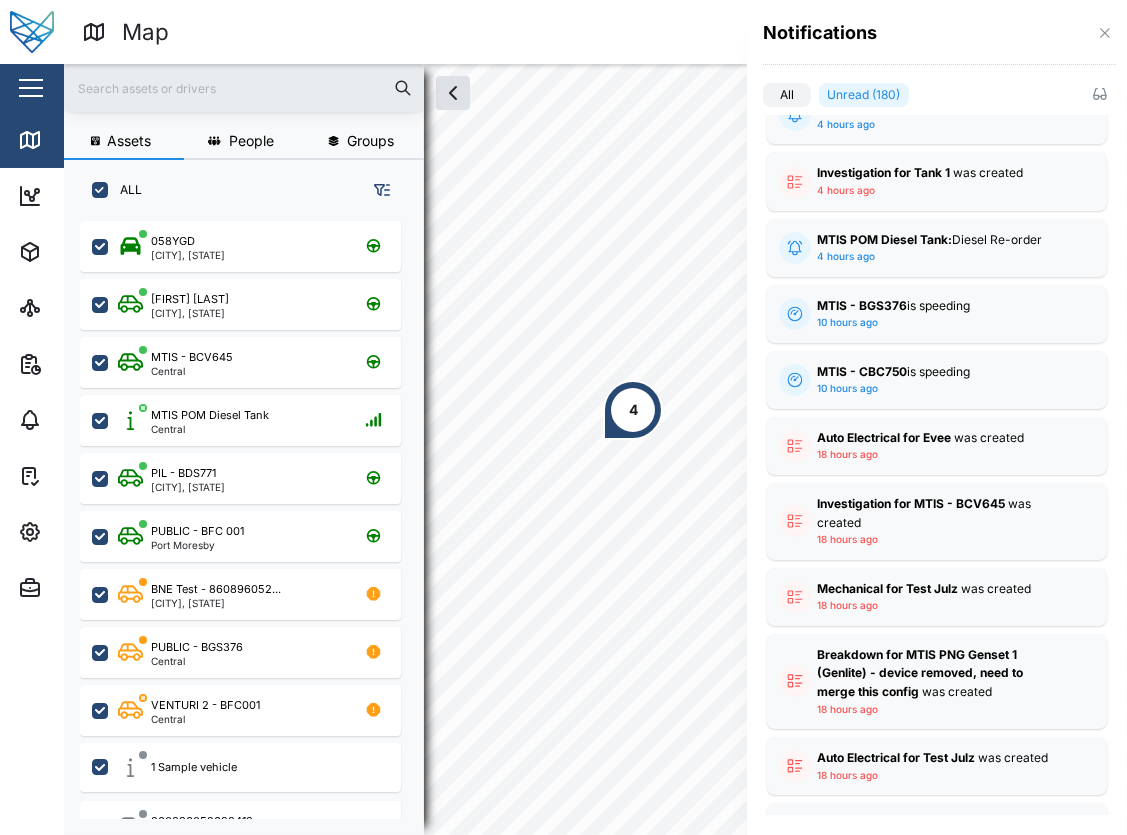 scroll, scrollTop: 0, scrollLeft: 0, axis: both 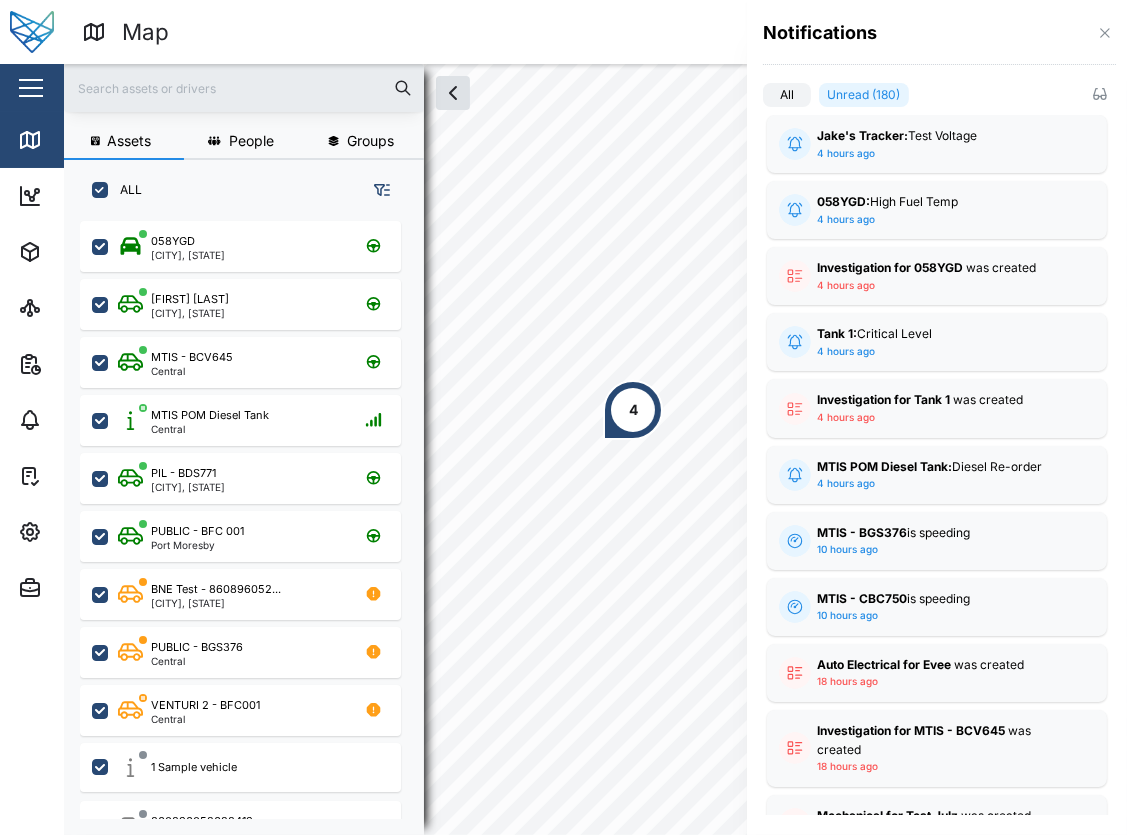 click on "Notifications" at bounding box center [937, 40] 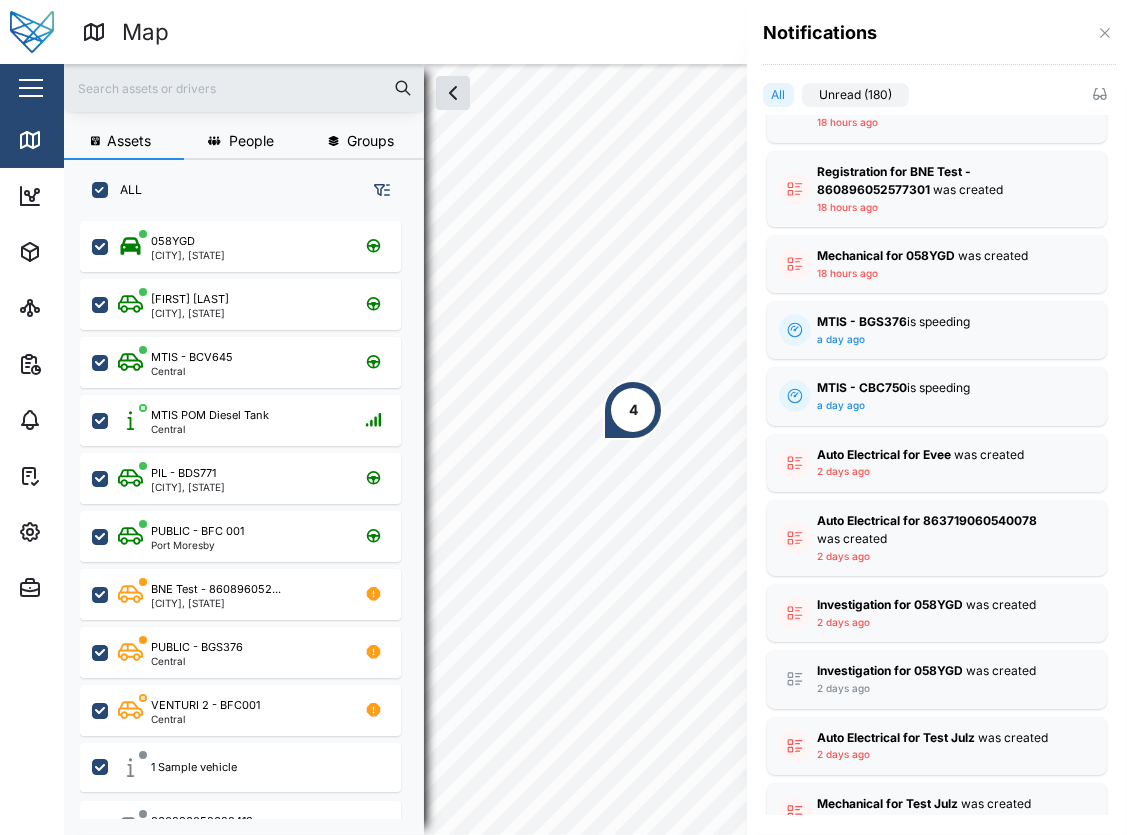 scroll, scrollTop: 4302, scrollLeft: 0, axis: vertical 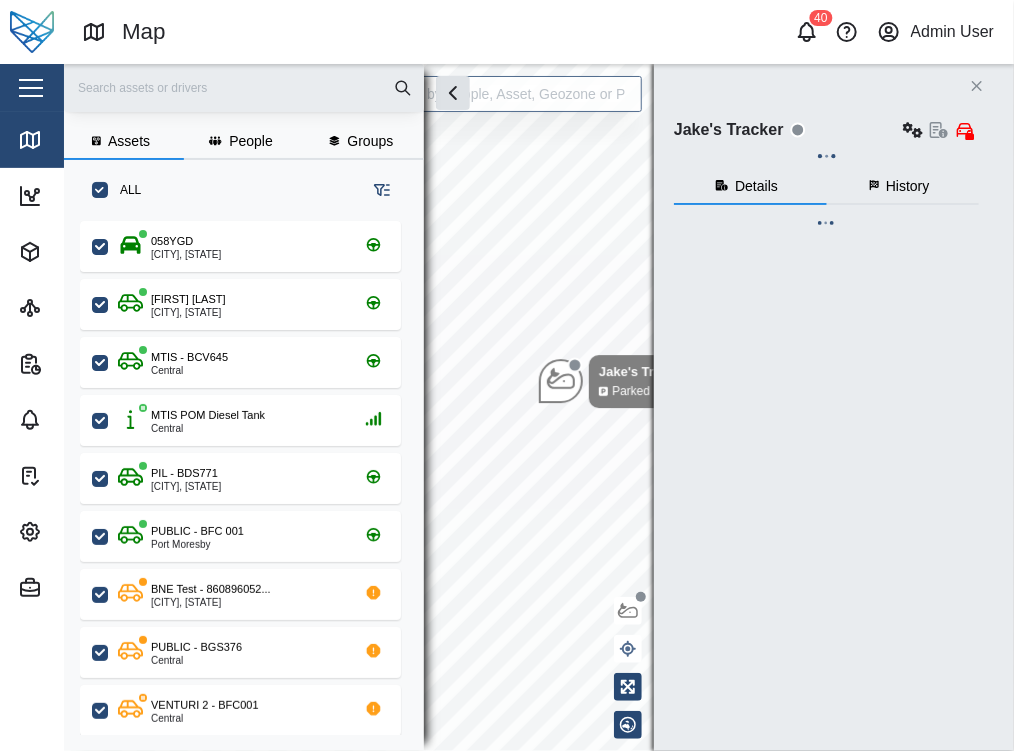 click 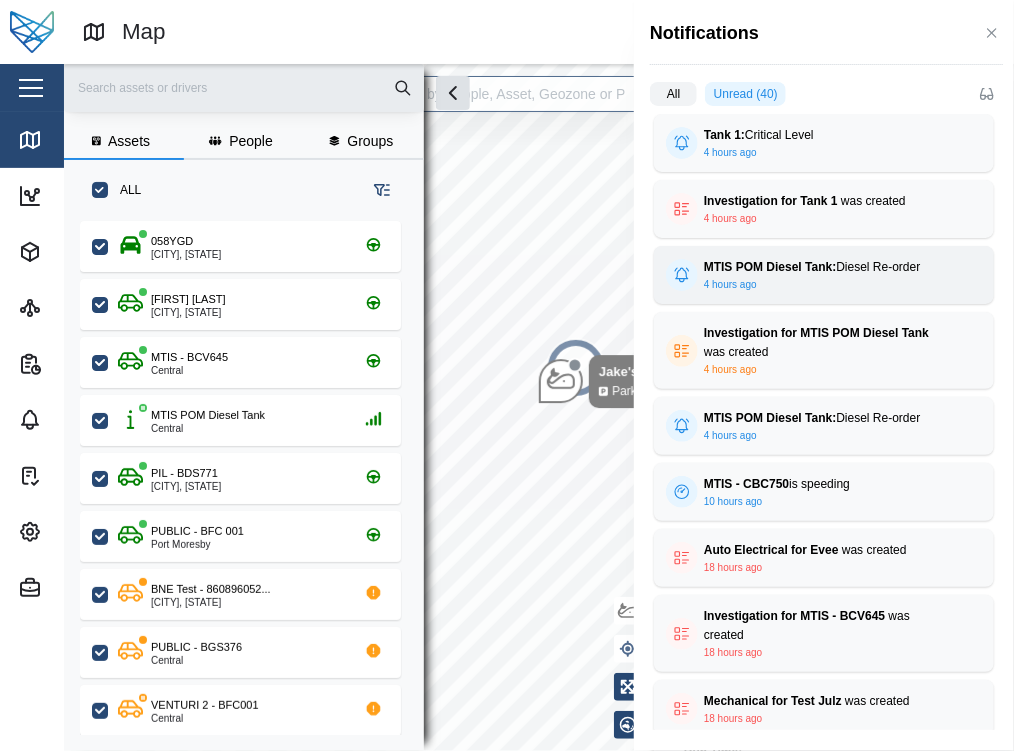 scroll, scrollTop: 0, scrollLeft: 0, axis: both 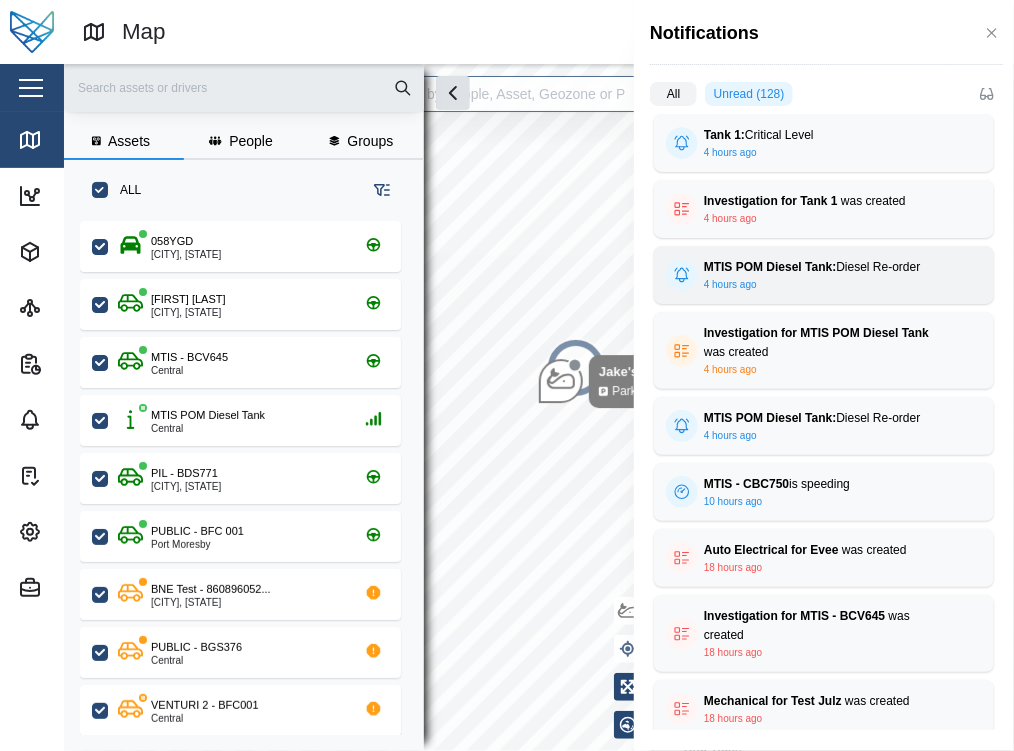 type 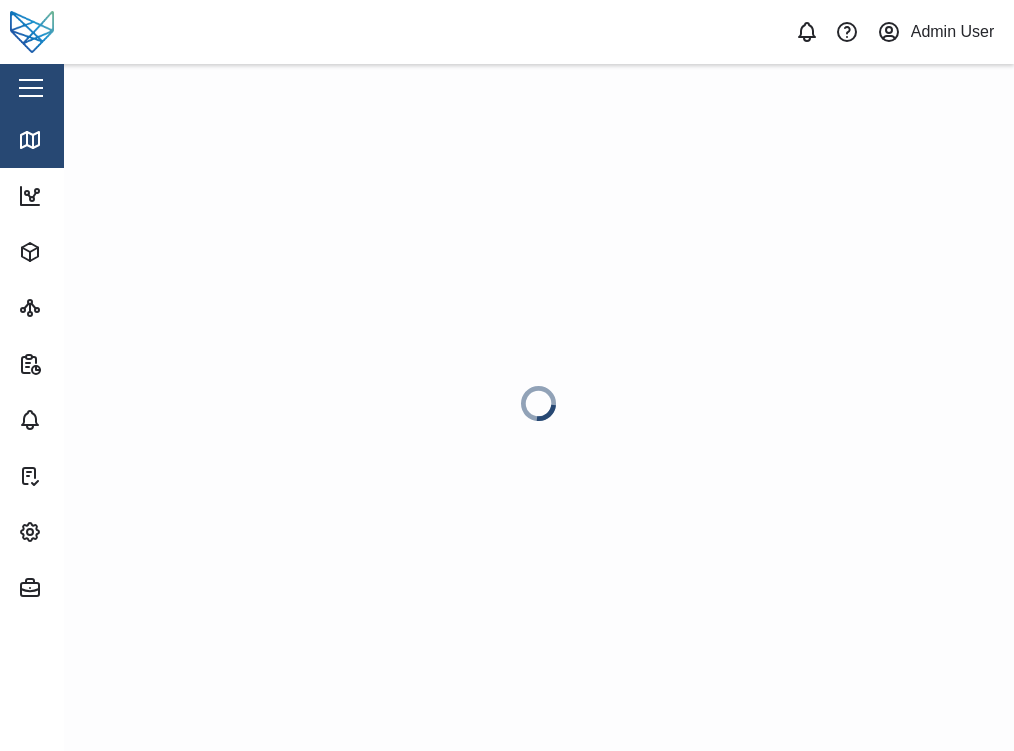 scroll, scrollTop: 0, scrollLeft: 0, axis: both 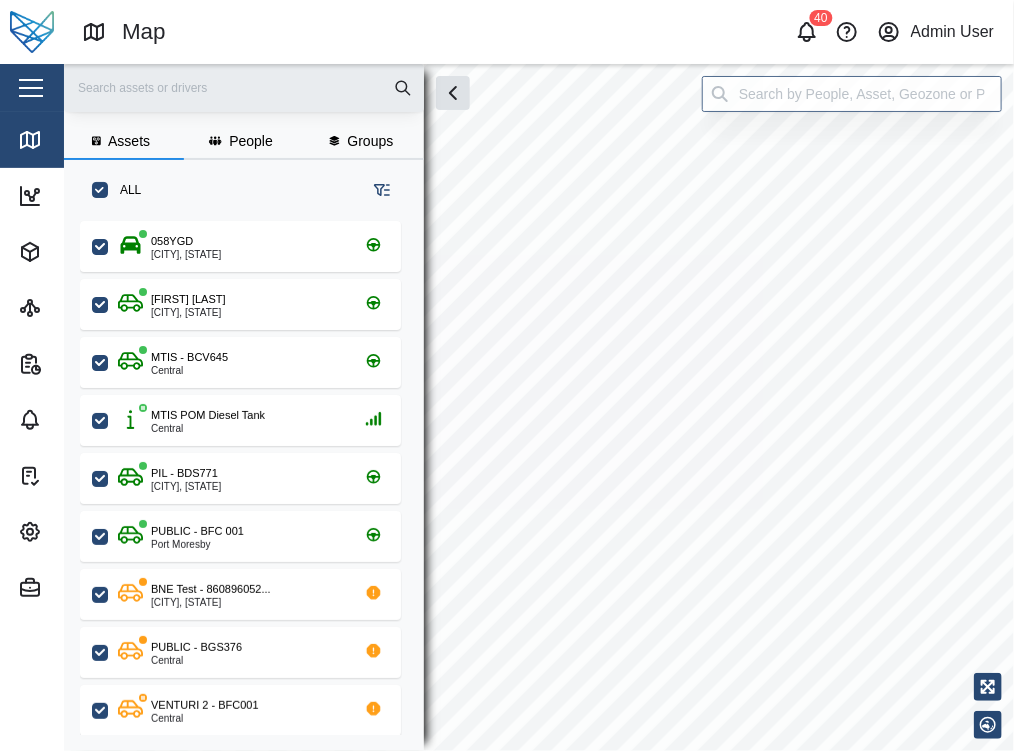 checkbox on "true" 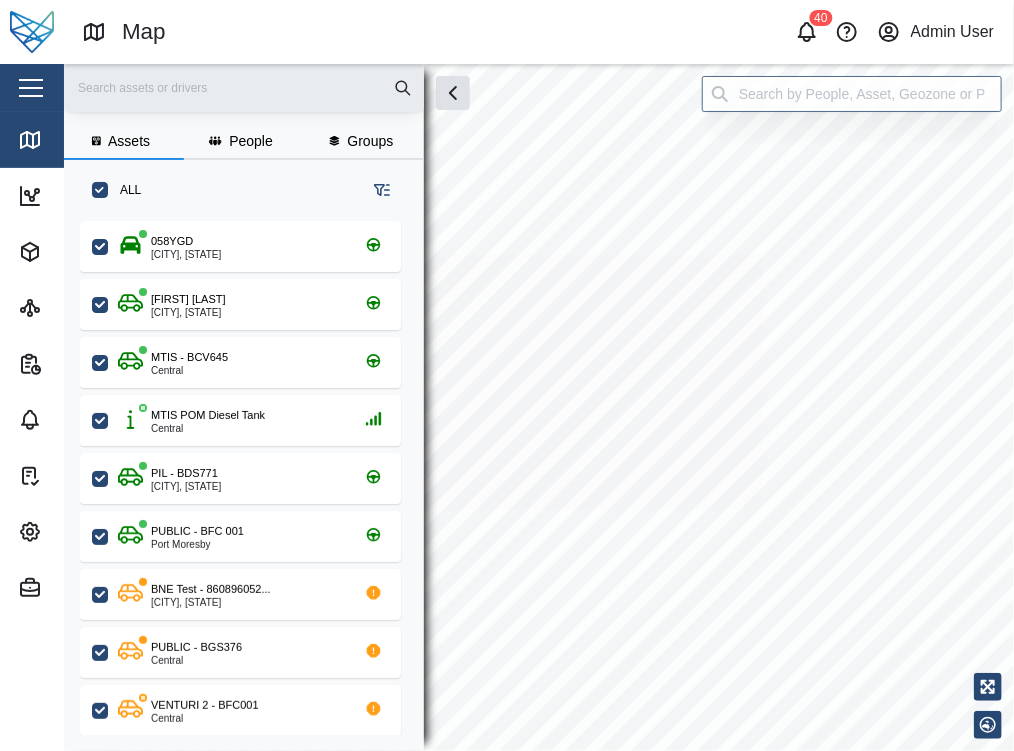 checkbox on "true" 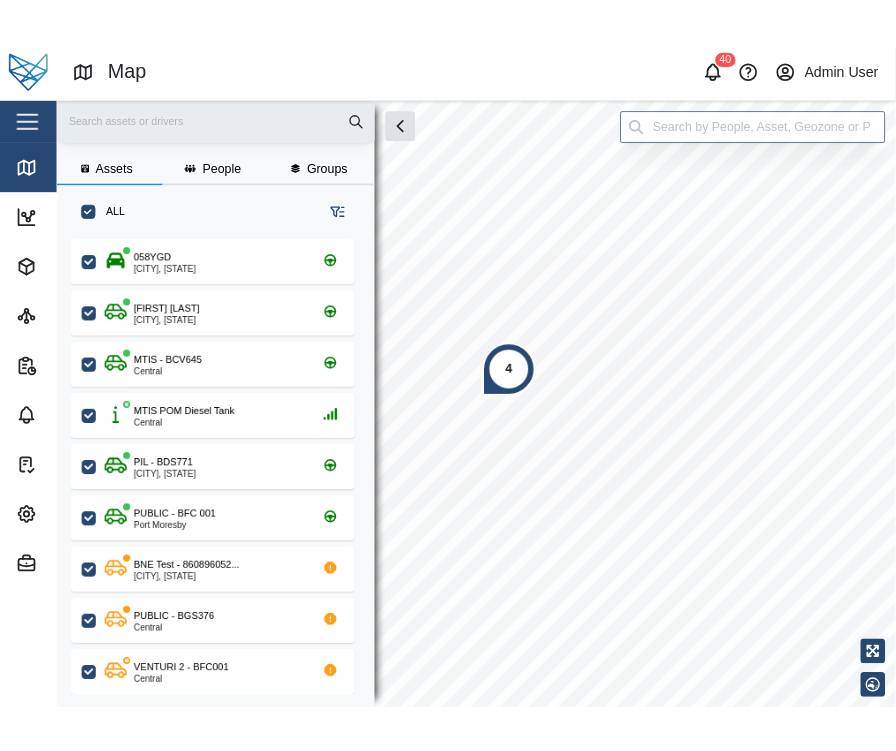 scroll, scrollTop: 0, scrollLeft: 0, axis: both 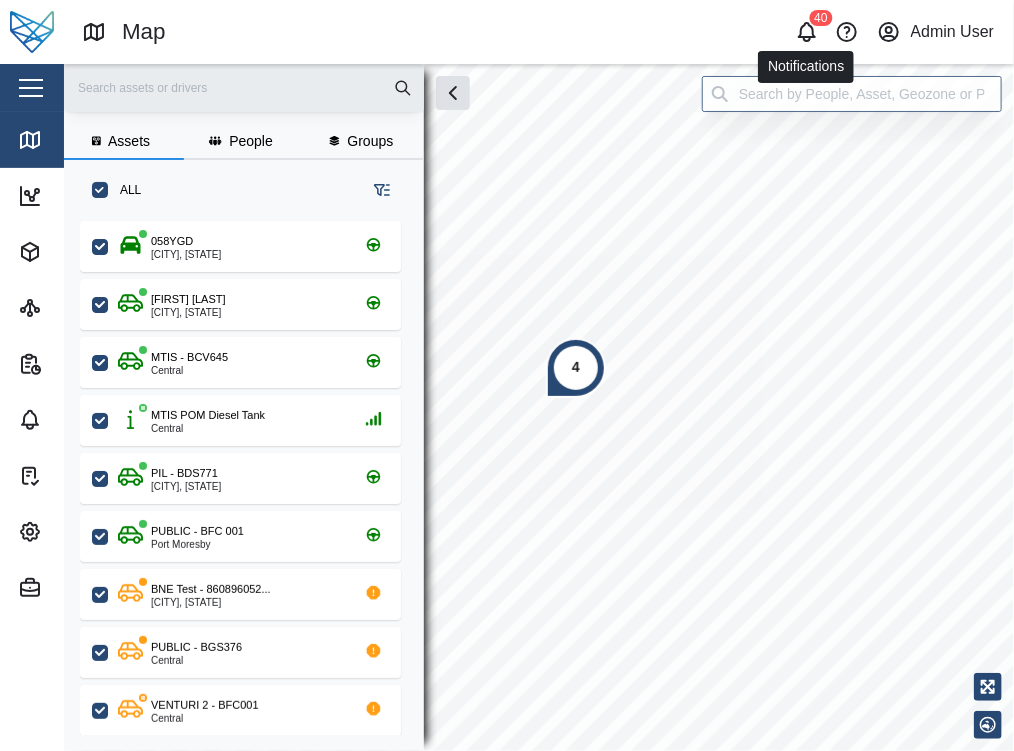 click 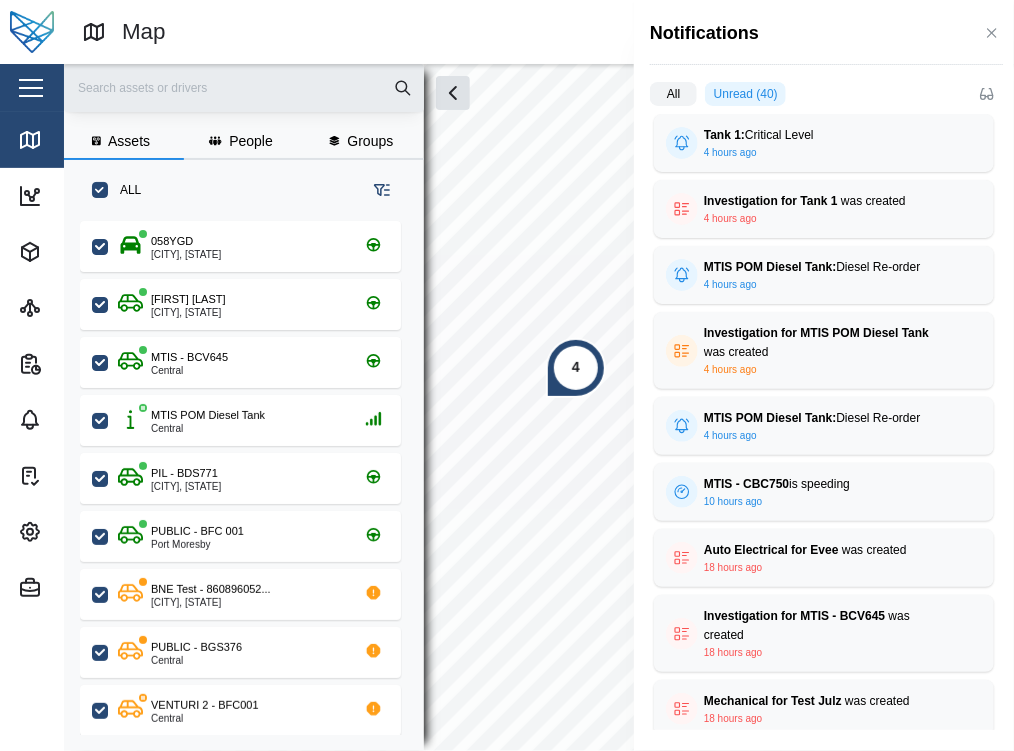 click on "All" at bounding box center [673, 94] 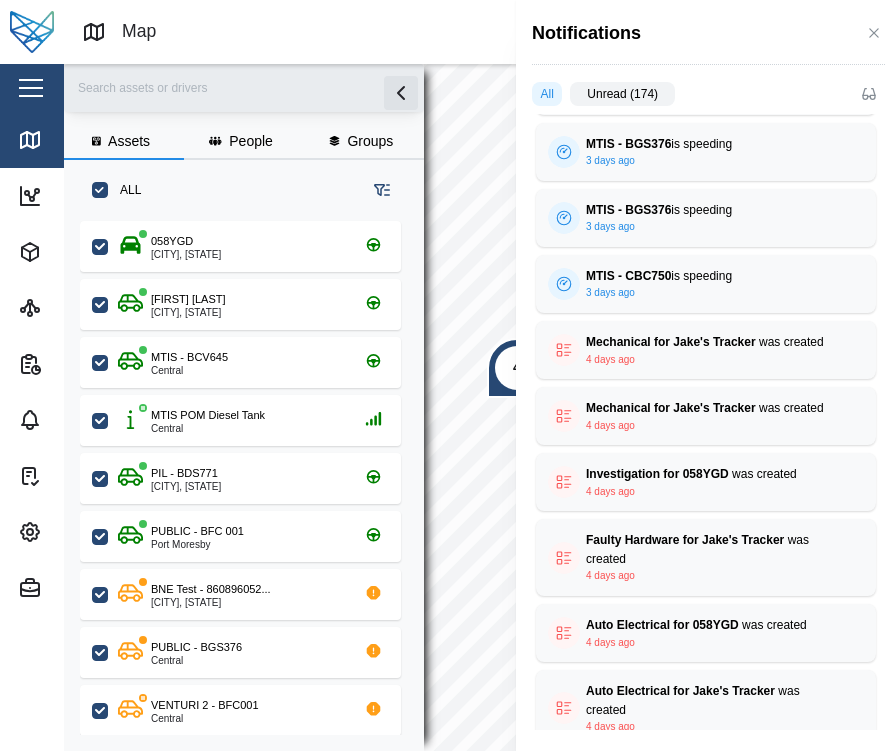 scroll, scrollTop: 8403, scrollLeft: 0, axis: vertical 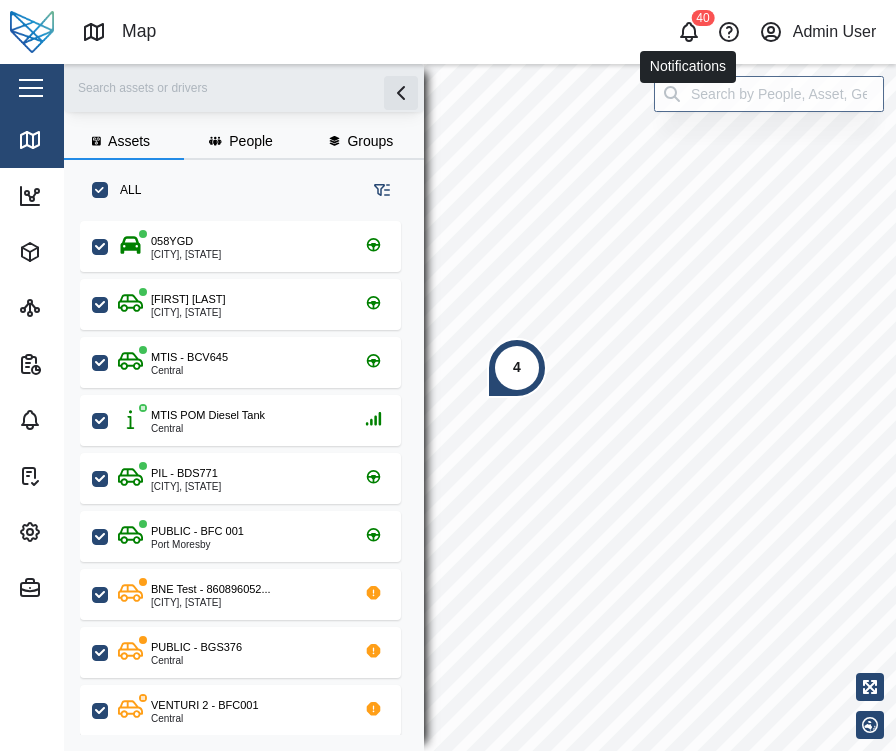 click on "40" at bounding box center (702, 18) 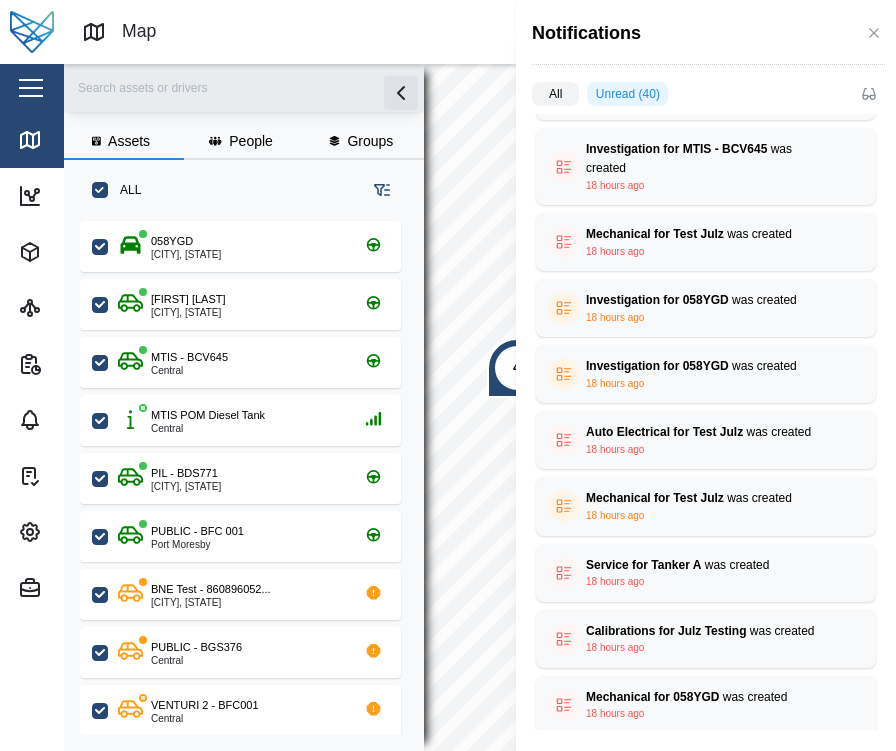 scroll, scrollTop: 444, scrollLeft: 0, axis: vertical 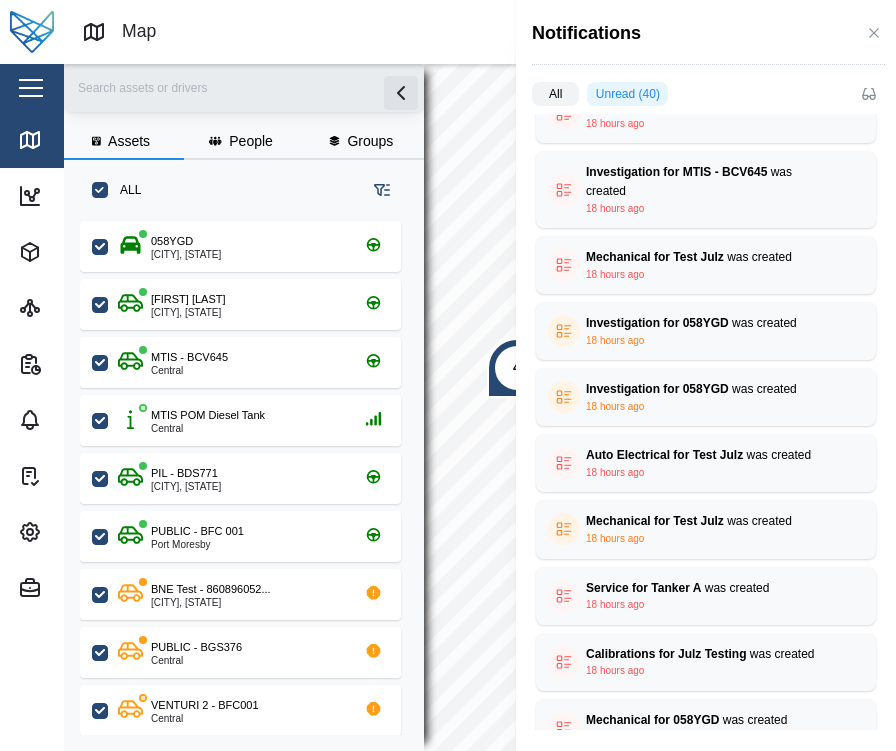 type 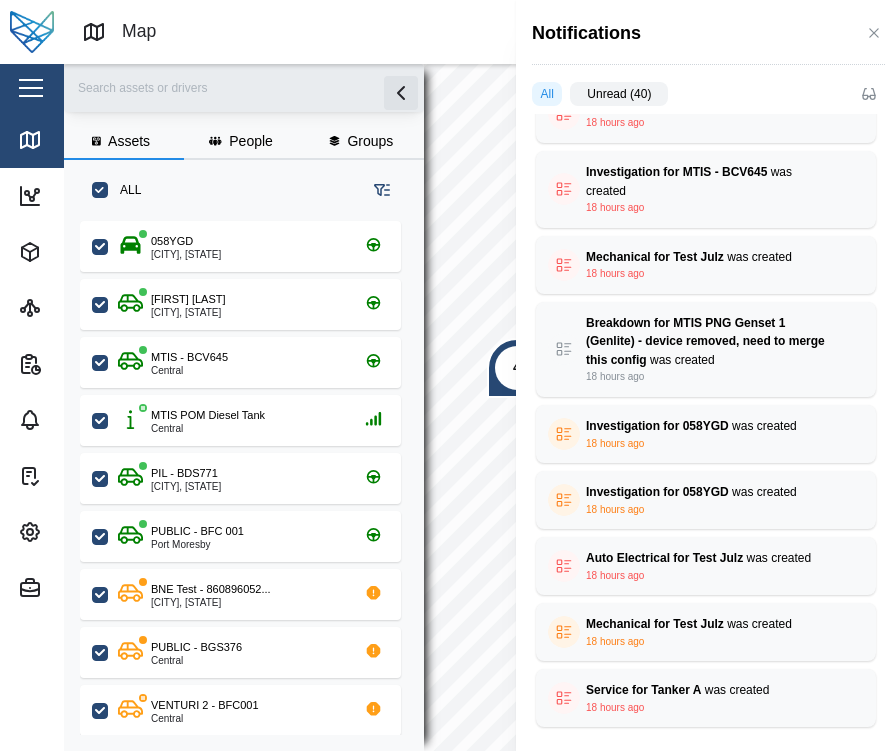 click on "Unread (40)" at bounding box center (619, 94) 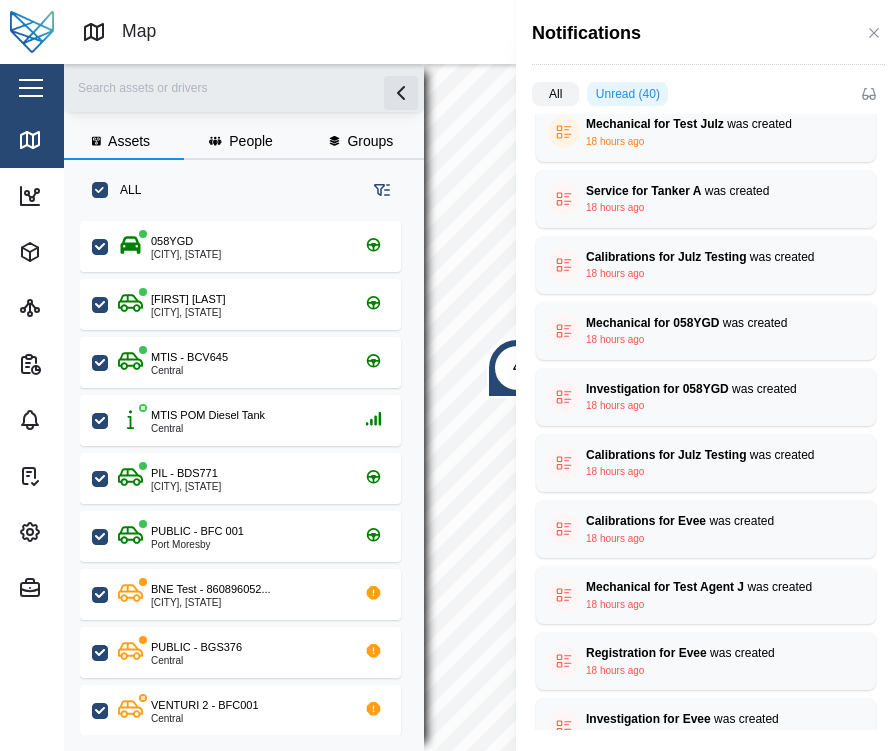 scroll, scrollTop: 444, scrollLeft: 0, axis: vertical 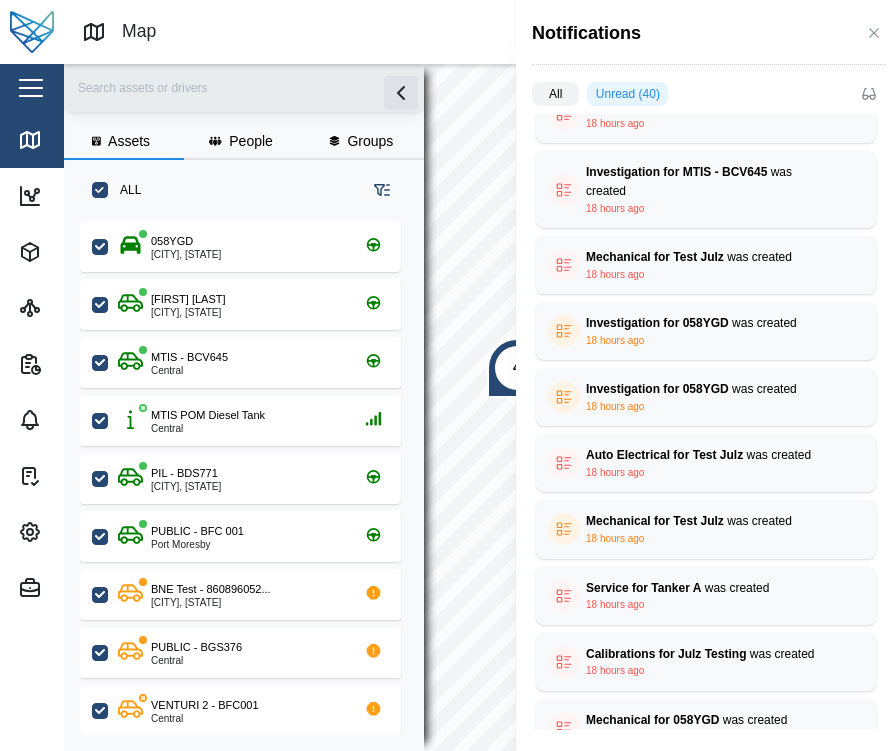 click at bounding box center (448, 375) 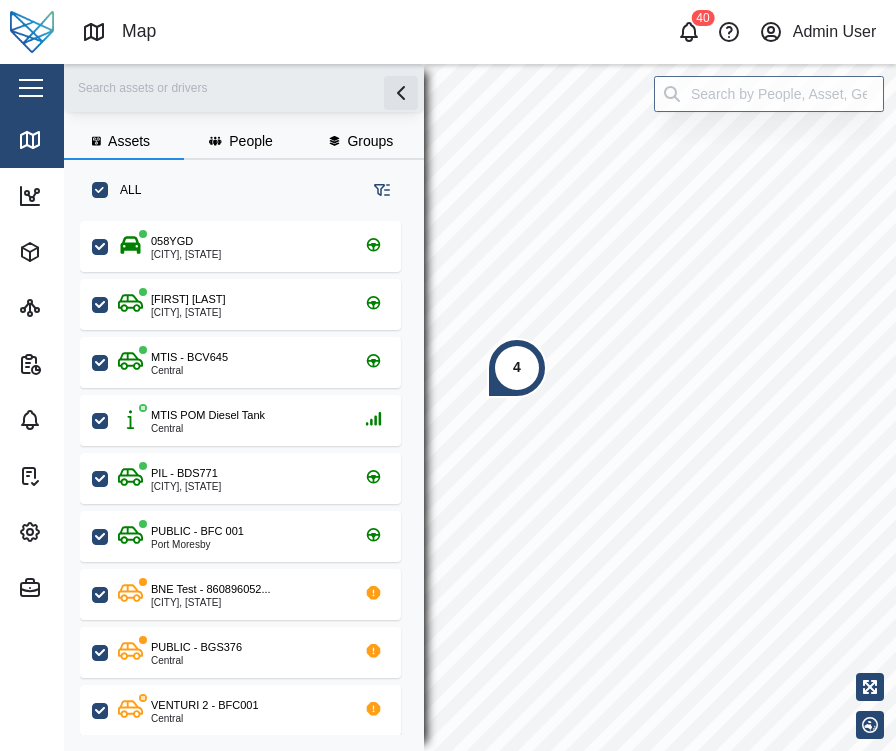 click 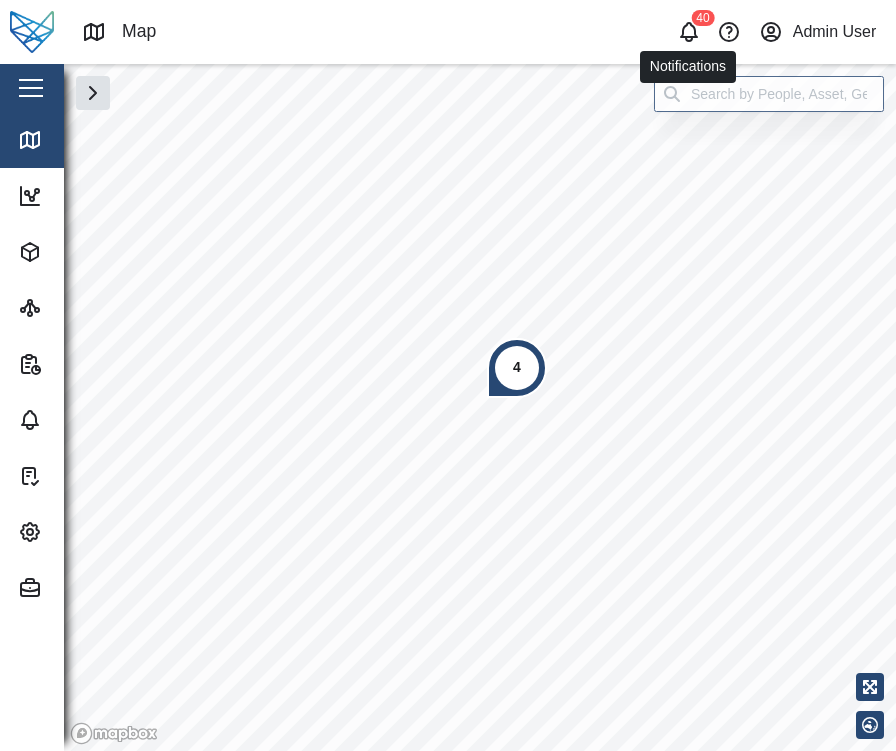 click 